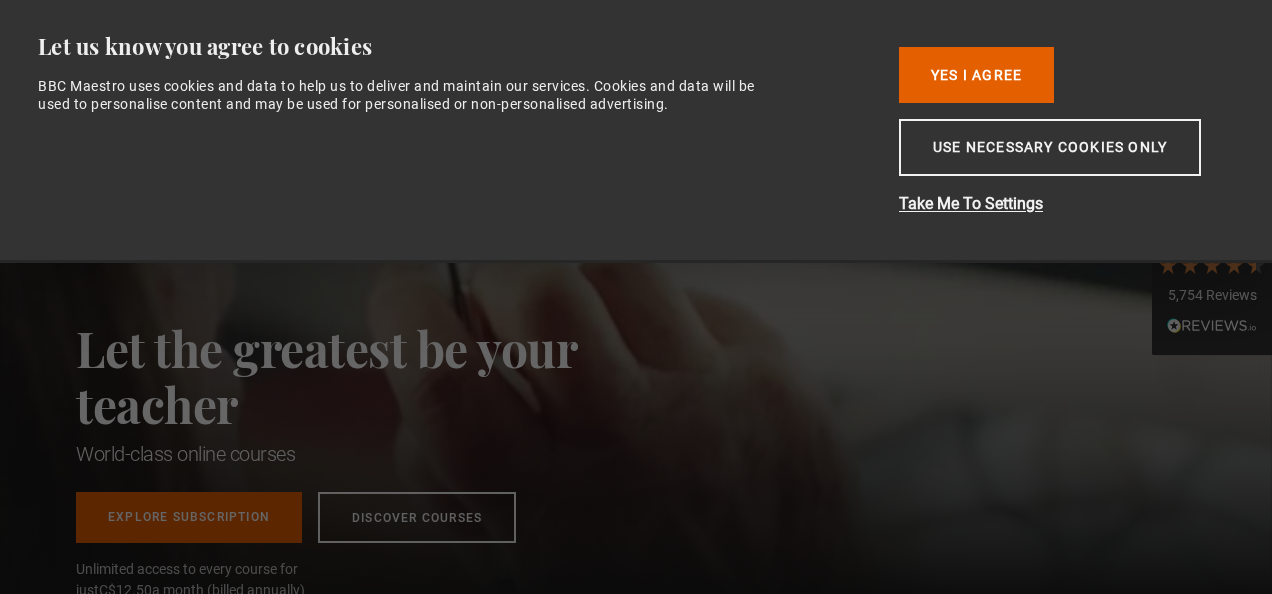 scroll, scrollTop: 0, scrollLeft: 0, axis: both 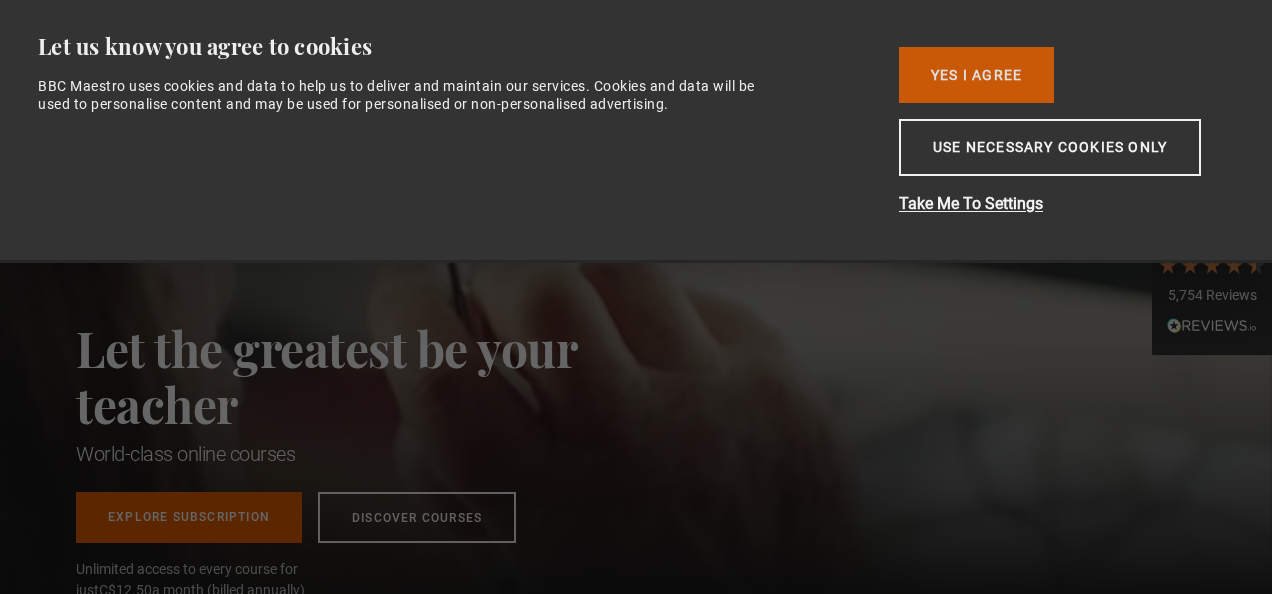 drag, startPoint x: 0, startPoint y: 0, endPoint x: 961, endPoint y: 54, distance: 962.516 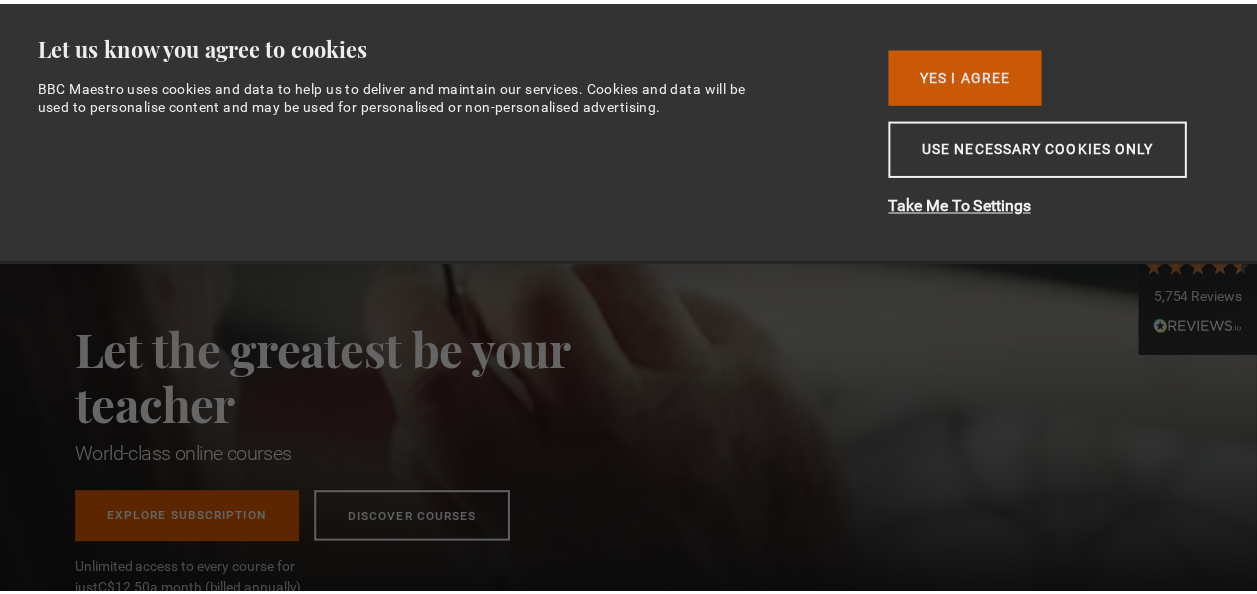 scroll, scrollTop: 0, scrollLeft: 256, axis: horizontal 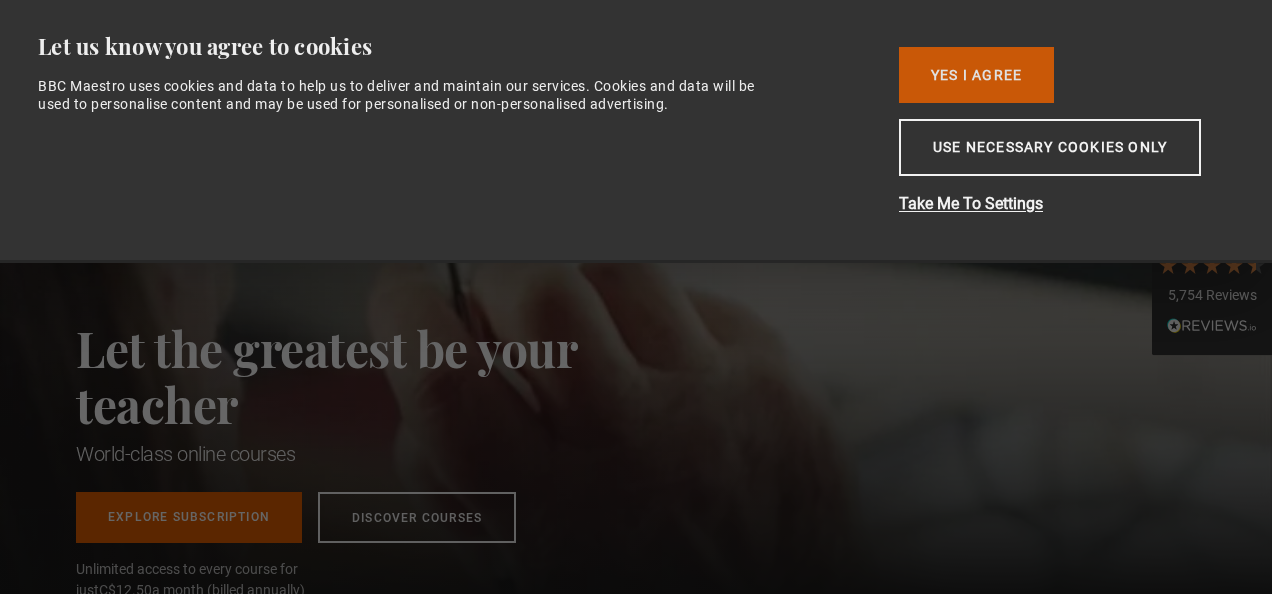 click on "Yes I Agree" at bounding box center (976, 75) 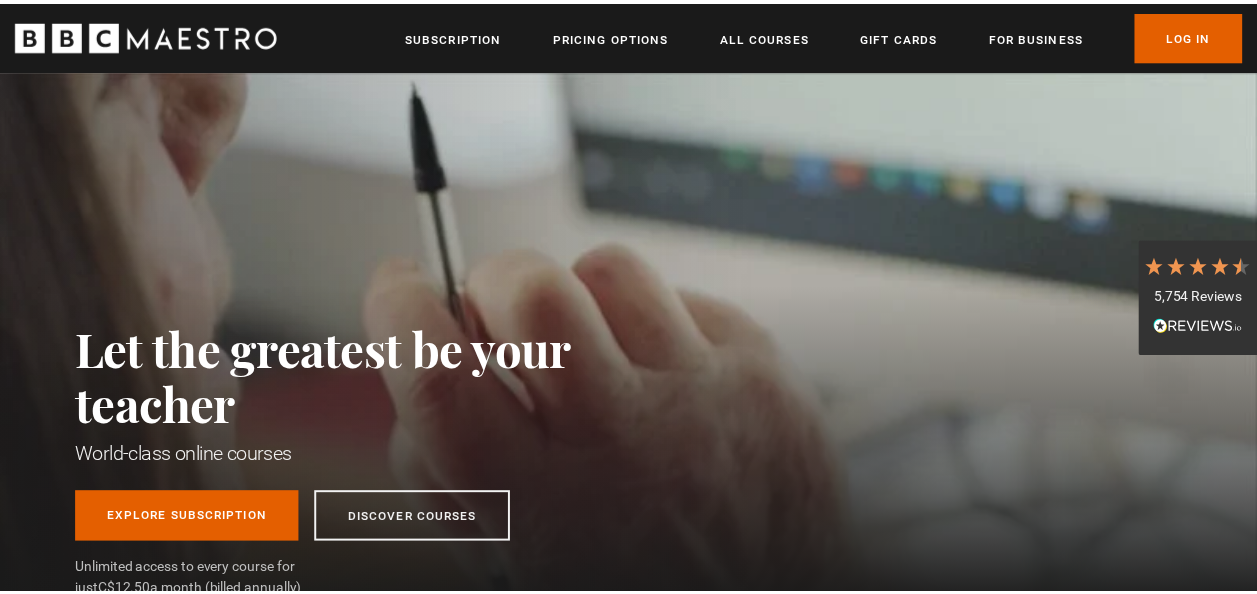 scroll, scrollTop: 0, scrollLeft: 251, axis: horizontal 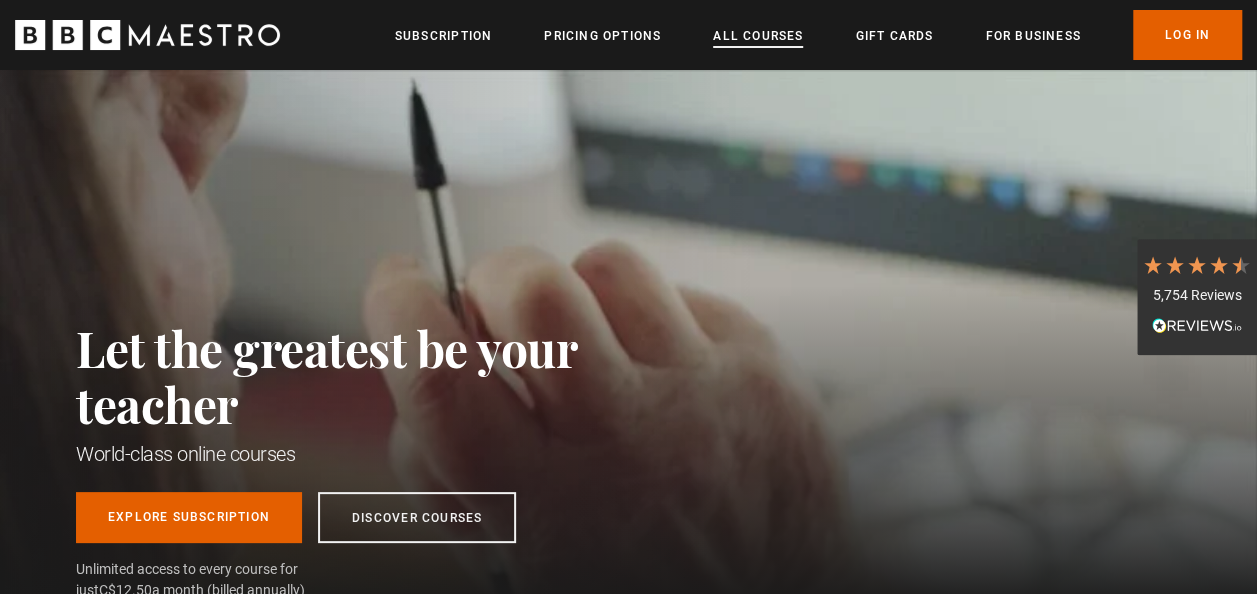 drag, startPoint x: 749, startPoint y: 42, endPoint x: 738, endPoint y: 37, distance: 12.083046 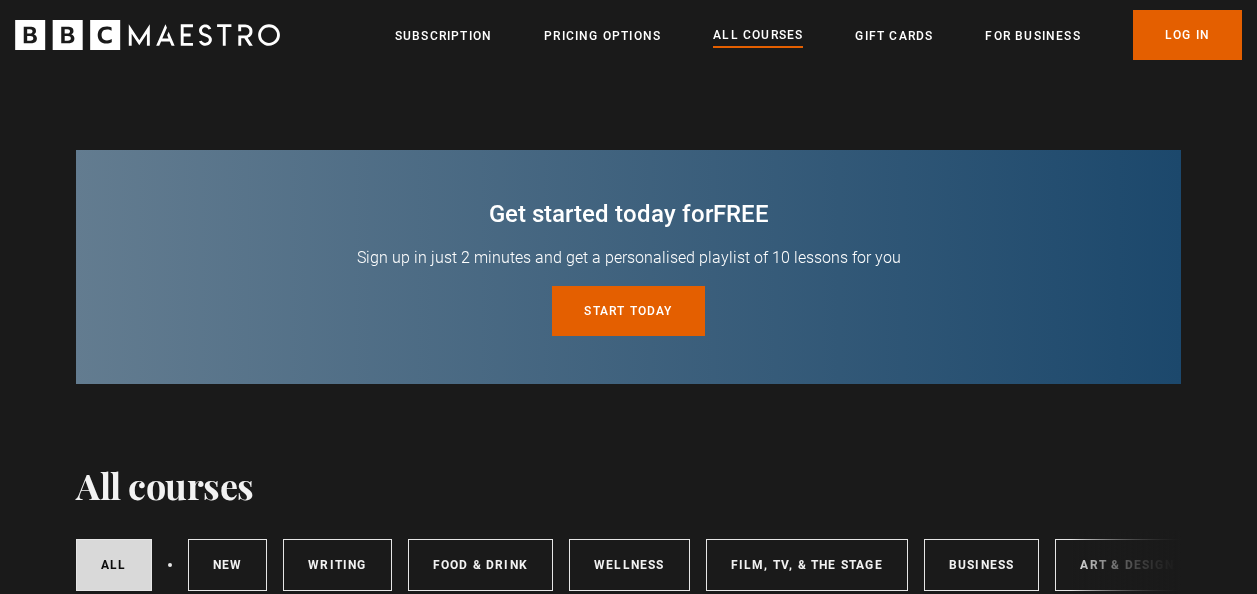 scroll, scrollTop: 0, scrollLeft: 0, axis: both 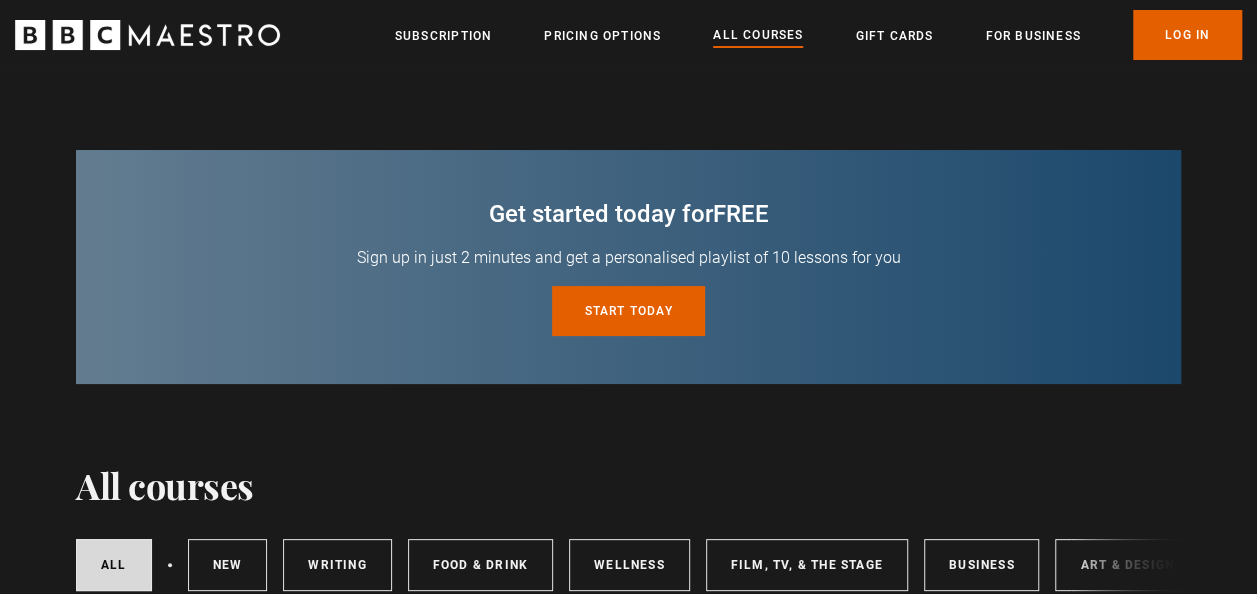 drag, startPoint x: 0, startPoint y: 0, endPoint x: 558, endPoint y: 482, distance: 737.352 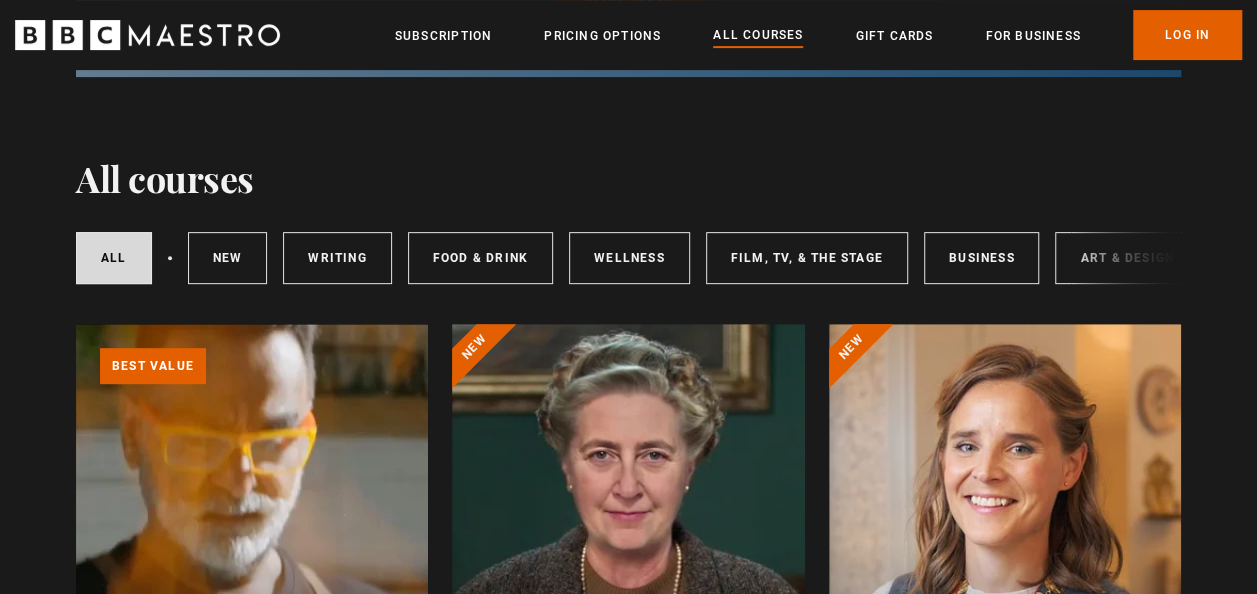 scroll, scrollTop: 358, scrollLeft: 0, axis: vertical 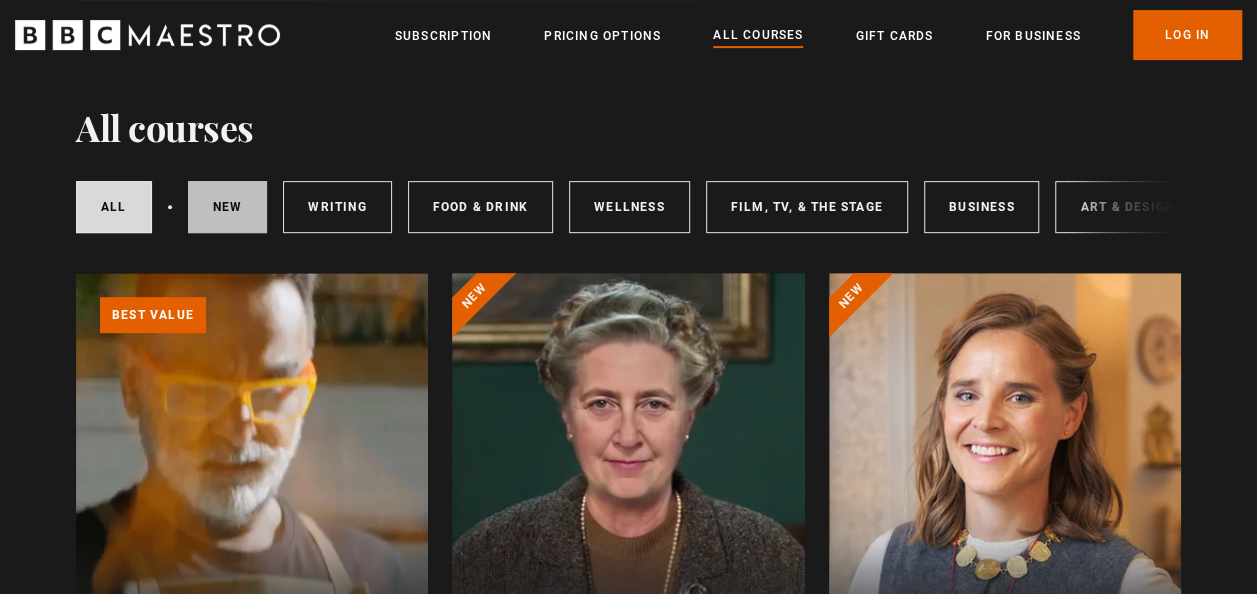click on "New courses" at bounding box center [228, 207] 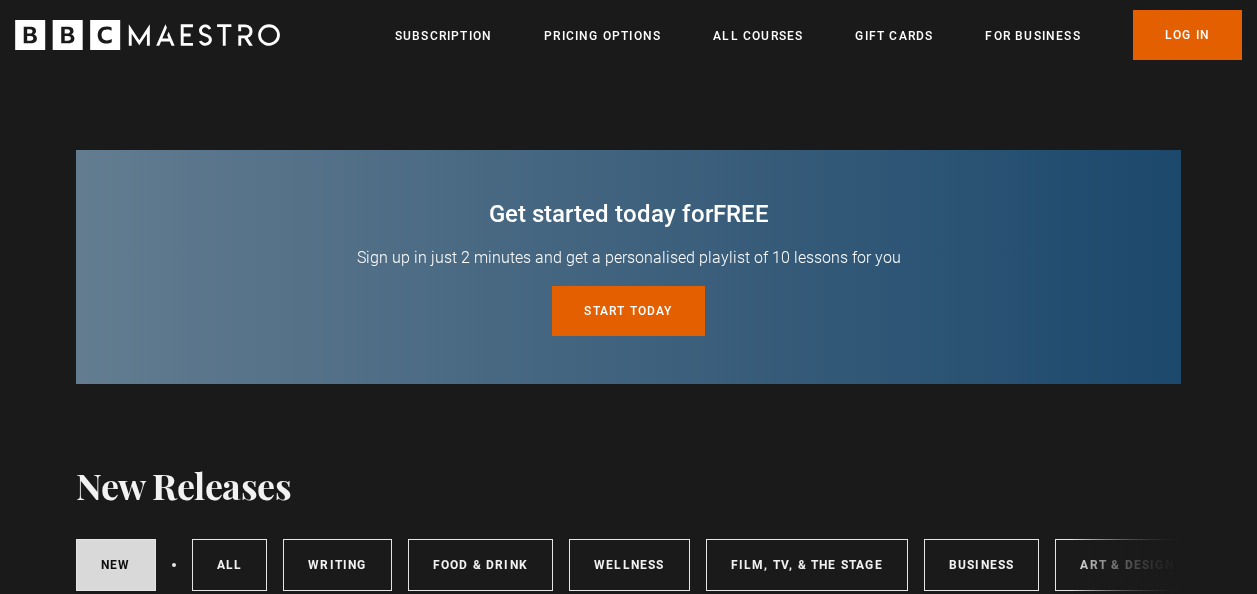 scroll, scrollTop: 0, scrollLeft: 0, axis: both 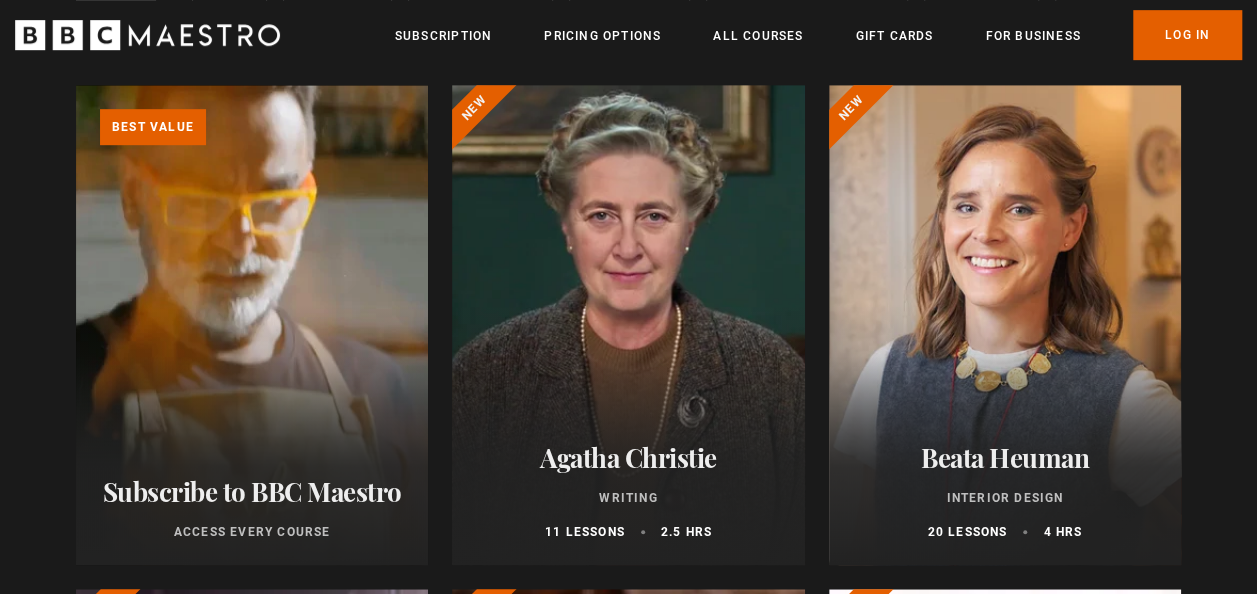 click on "Learn more   about BBC Maestro" at bounding box center [76, 85] 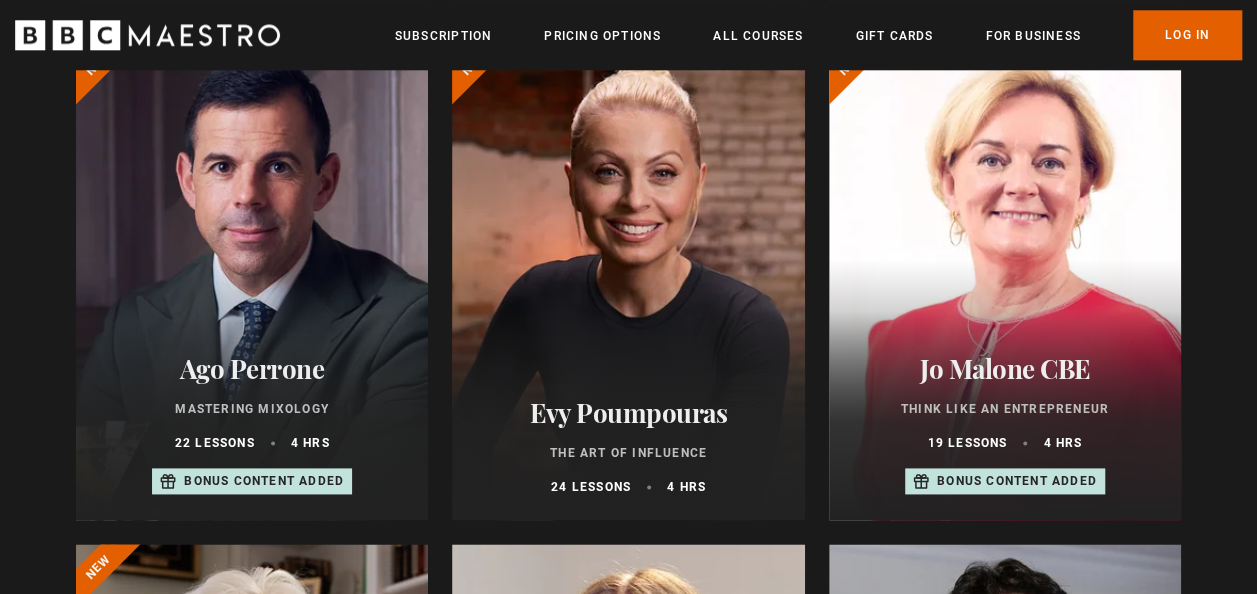 scroll, scrollTop: 1103, scrollLeft: 0, axis: vertical 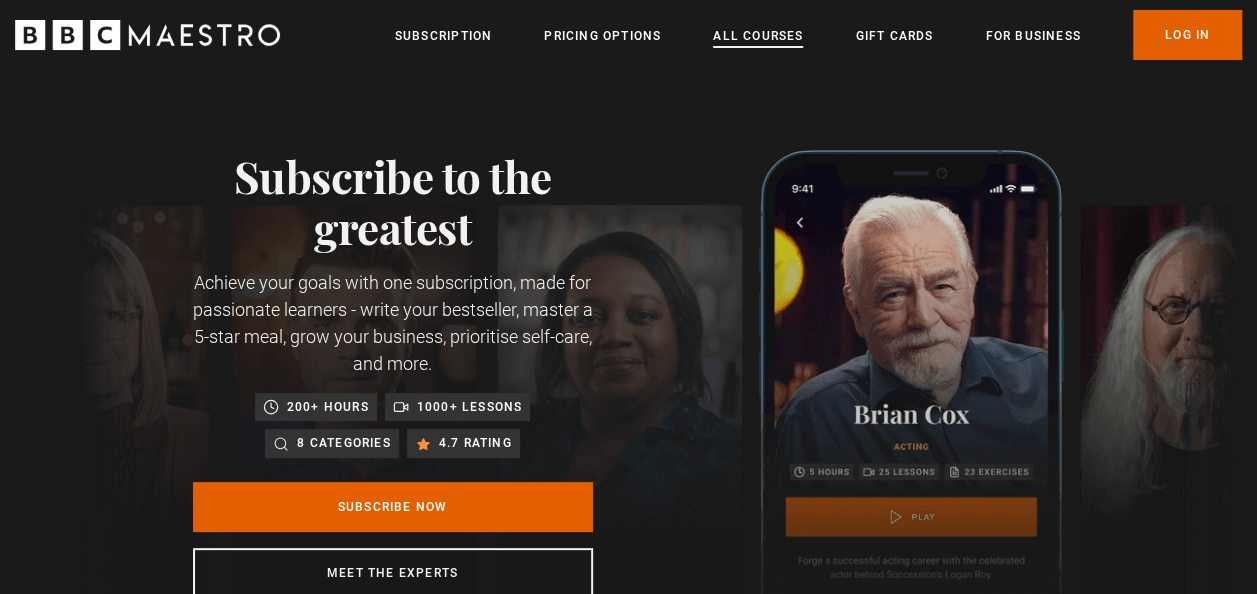 click on "All Courses" at bounding box center [758, 36] 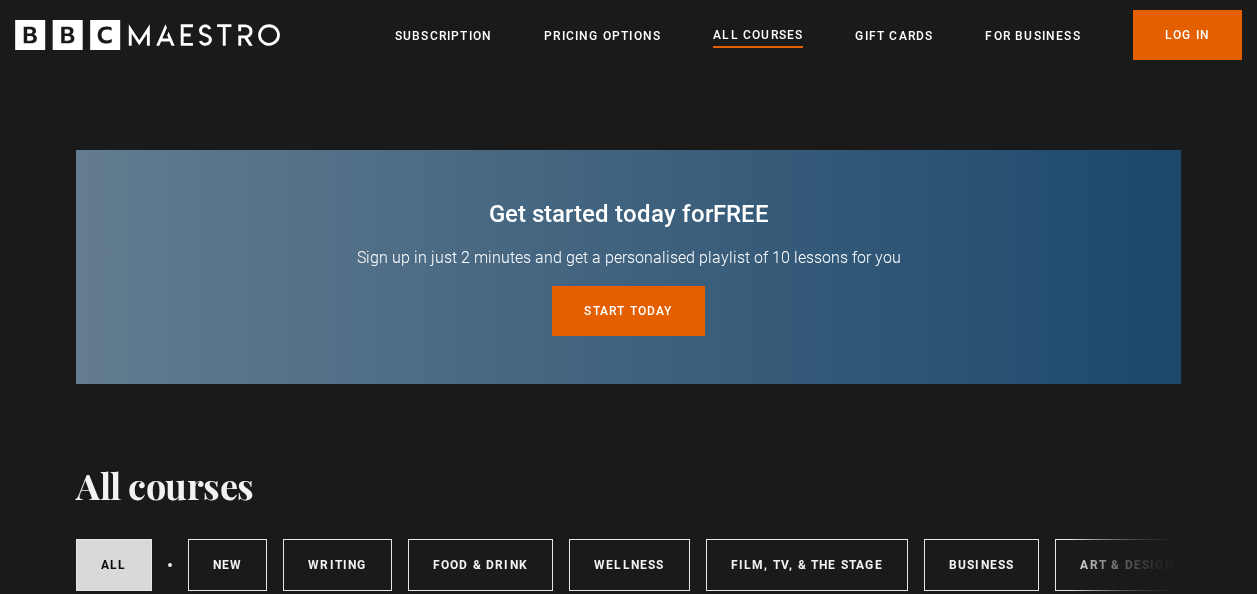 scroll, scrollTop: 0, scrollLeft: 0, axis: both 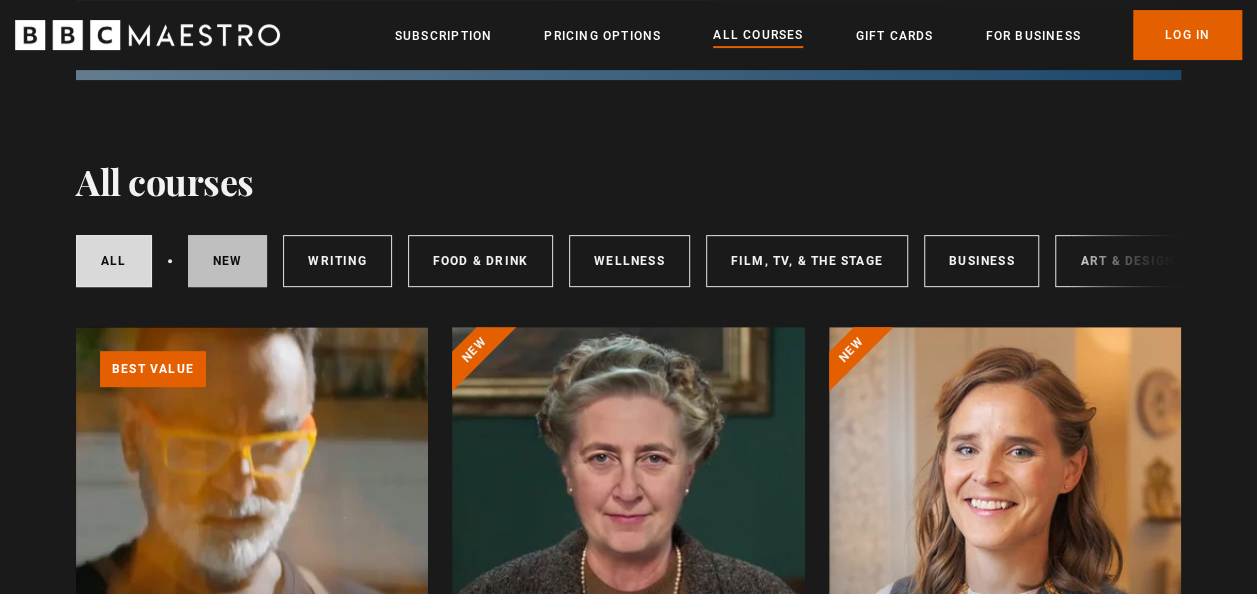 drag, startPoint x: 254, startPoint y: 255, endPoint x: 208, endPoint y: 255, distance: 46 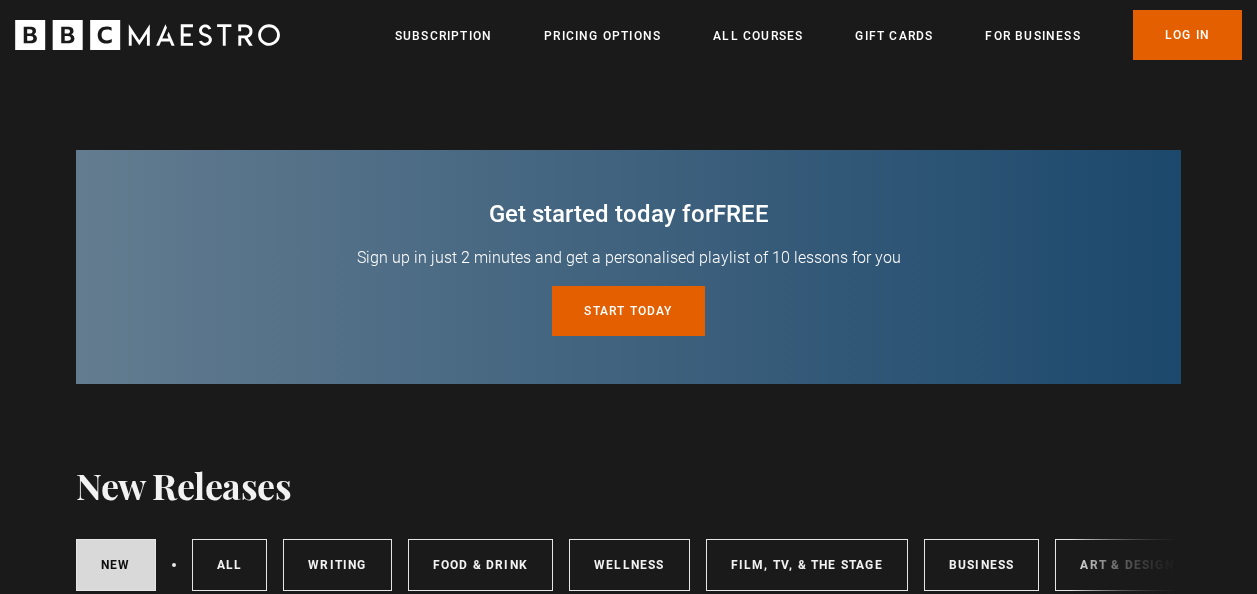 scroll, scrollTop: 0, scrollLeft: 0, axis: both 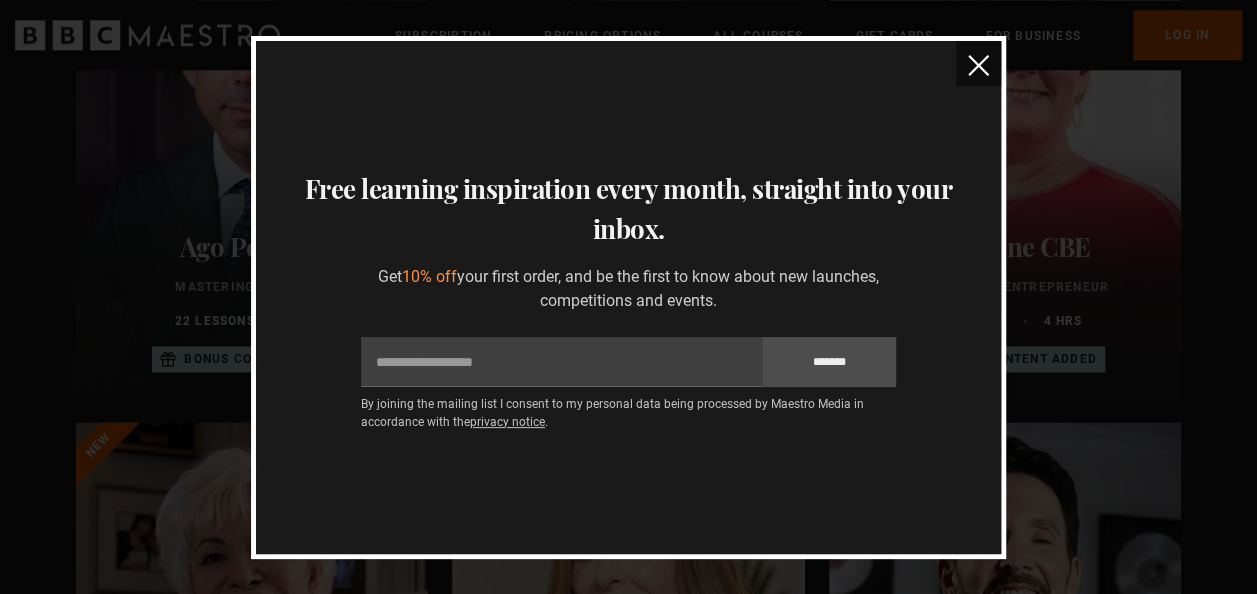 click at bounding box center [978, 65] 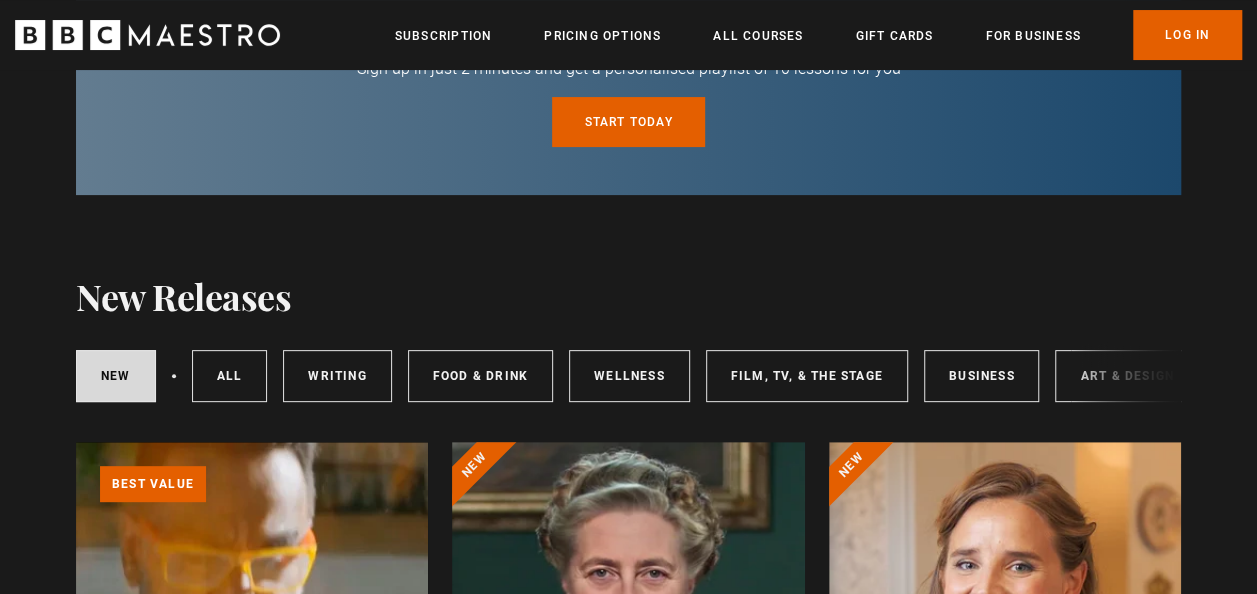 scroll, scrollTop: 191, scrollLeft: 0, axis: vertical 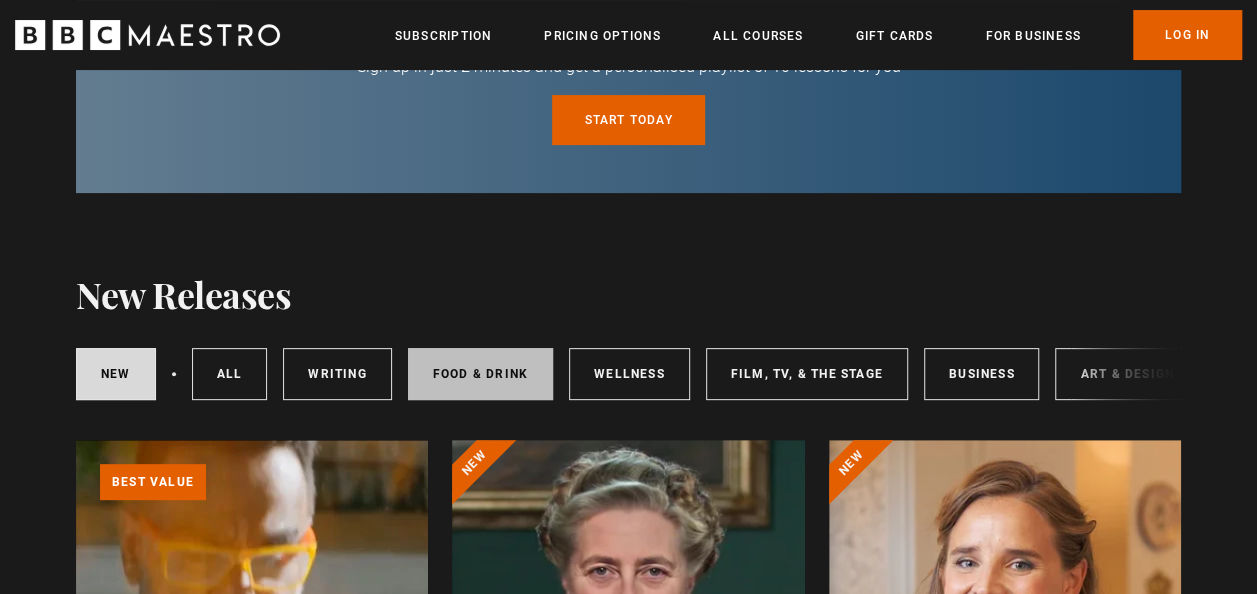 click on "Food & Drink" at bounding box center (480, 374) 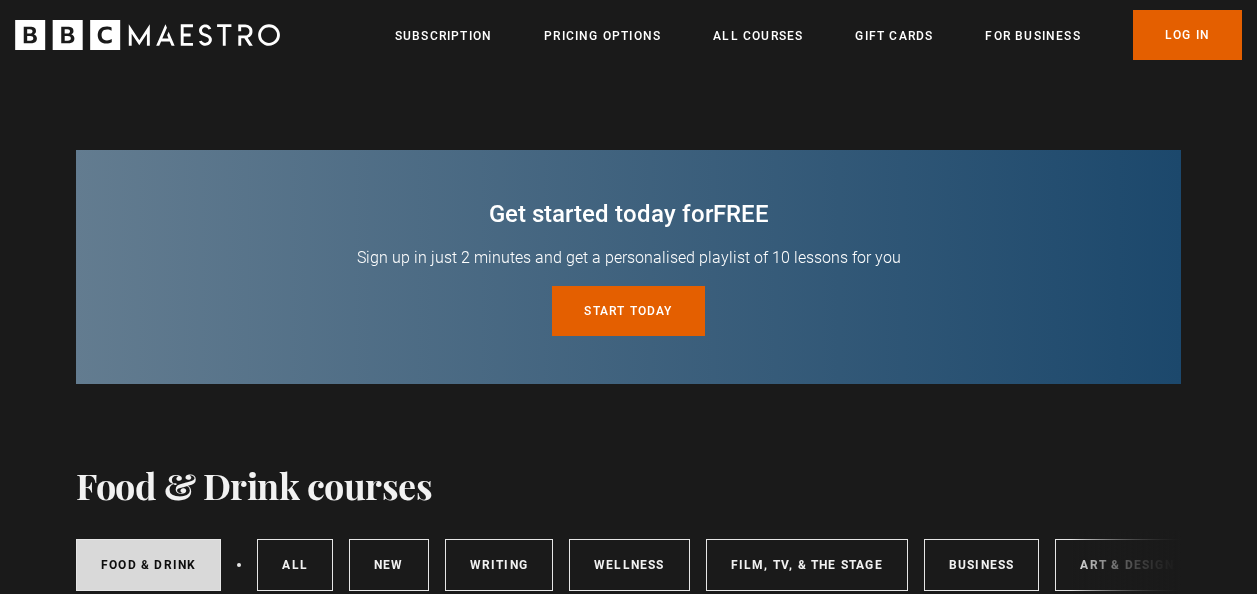 scroll, scrollTop: 0, scrollLeft: 0, axis: both 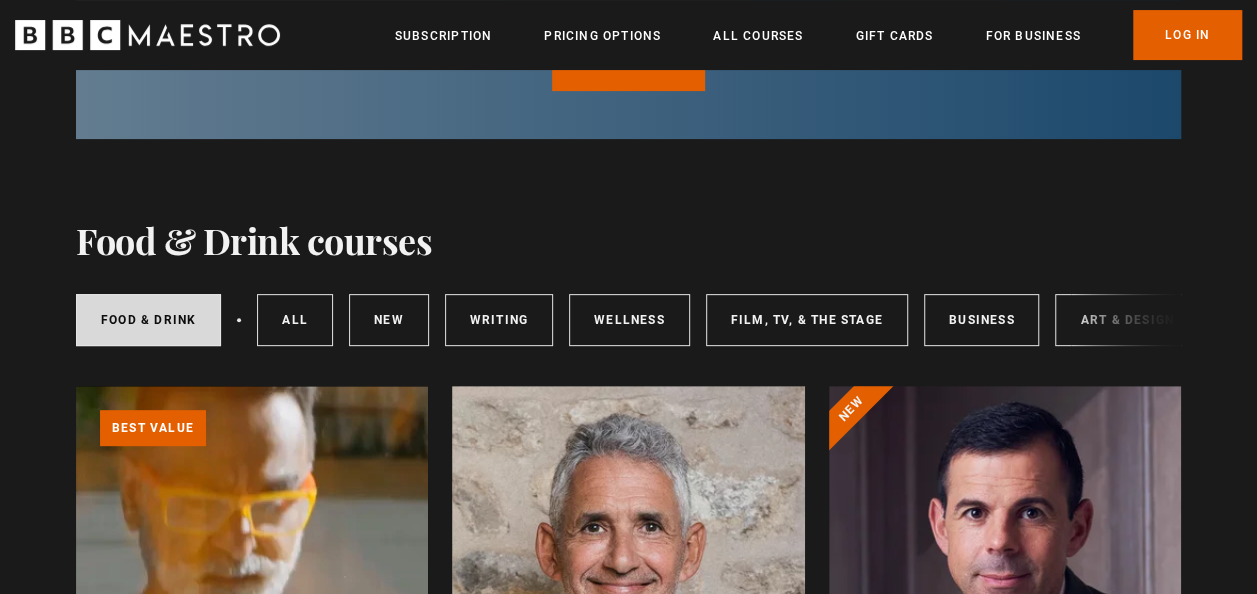click on "Food & Drink
All courses
New courses
Writing
Wellness
Film, TV, & The Stage
Business
Art & Design
Music
Home & Lifestyle" at bounding box center (628, 320) 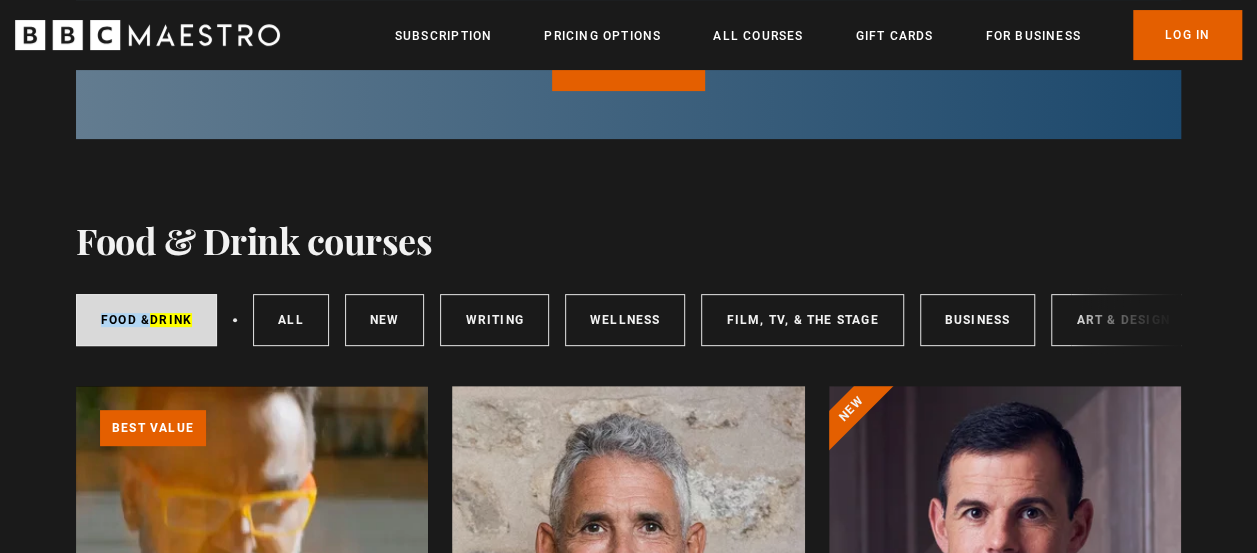 click on "Food &  Drink
All courses
New courses
Writing
Wellness
Film, TV, & The Stage
Business
Art & Design
Music
Home & Lifestyle" at bounding box center [628, 320] 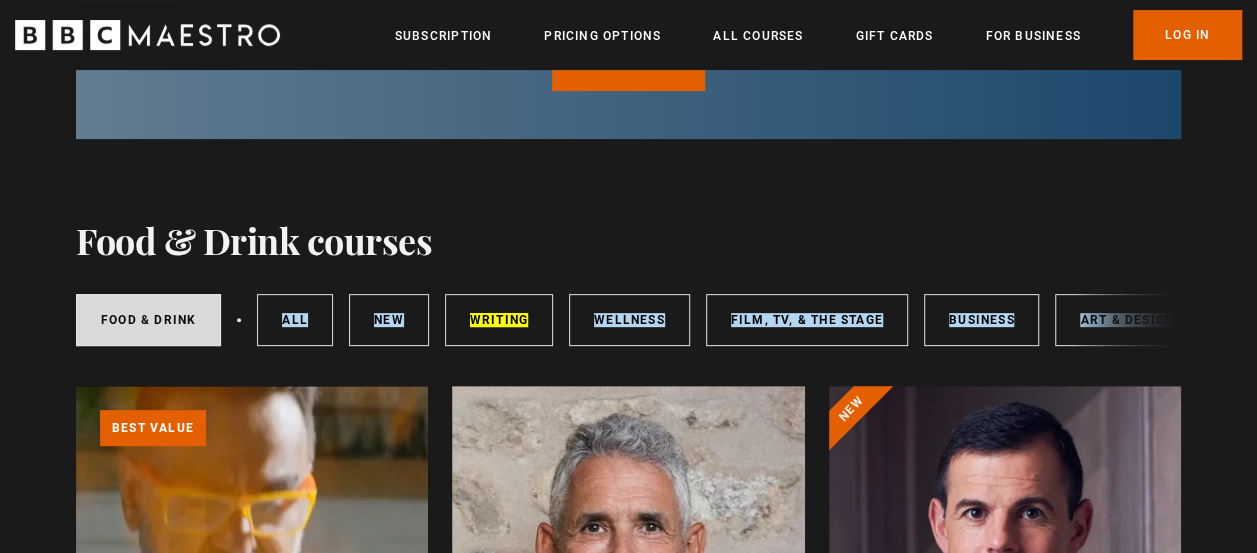 click on "Food & Drink
All courses
New courses
Writing
Wellness
Film, TV, & The Stage
Business
Art & Design
Music
Home & Lifestyle" at bounding box center [628, 320] 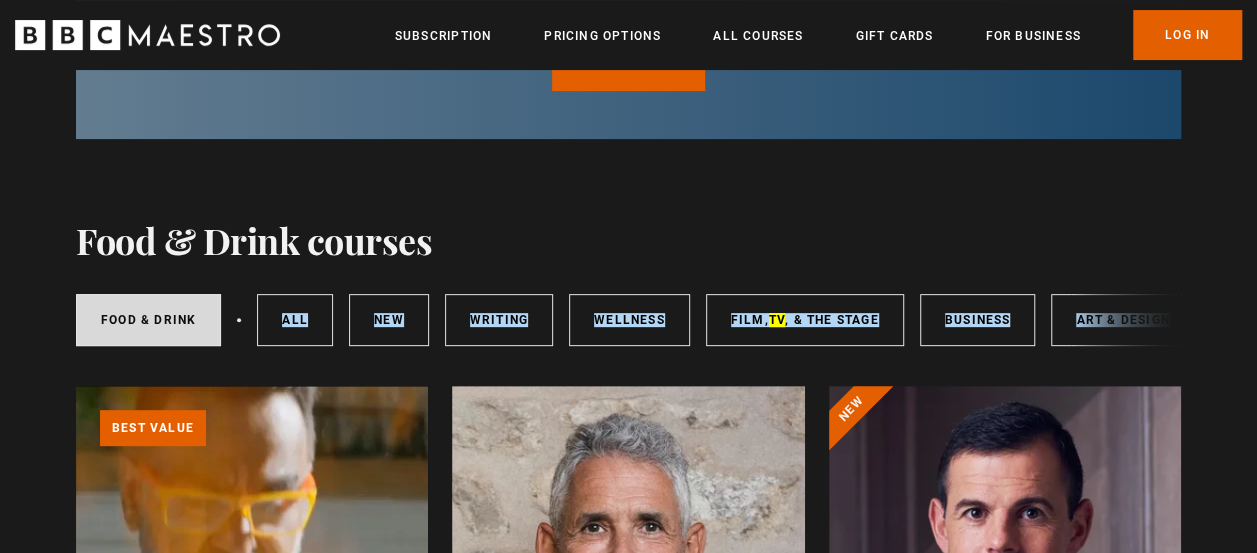 click on "Food & Drink
All courses
New courses
Writing
Wellness
Film,  TV , & The Stage
Business
Art & Design
Music
Home & Lifestyle" at bounding box center [628, 320] 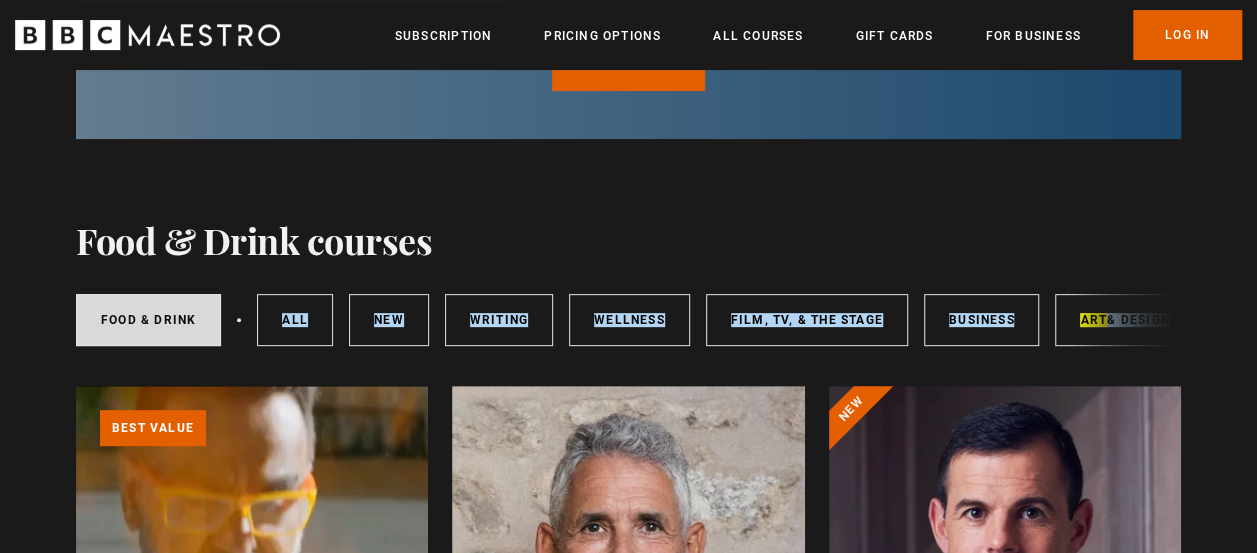 scroll, scrollTop: 280, scrollLeft: 0, axis: vertical 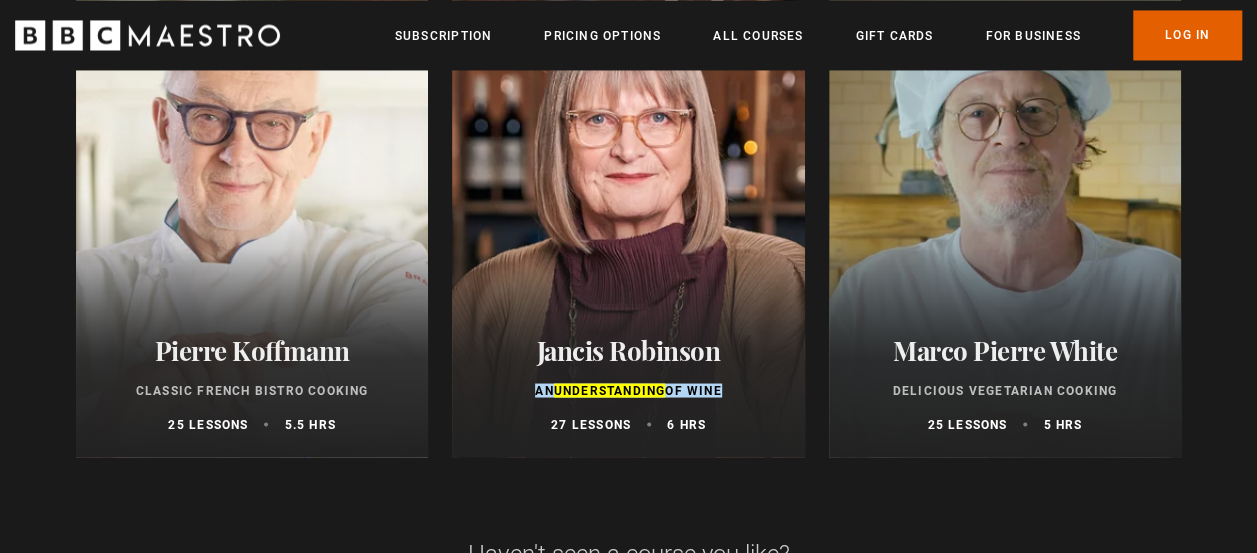 click on "Pierre Koffmann" at bounding box center (252, 349) 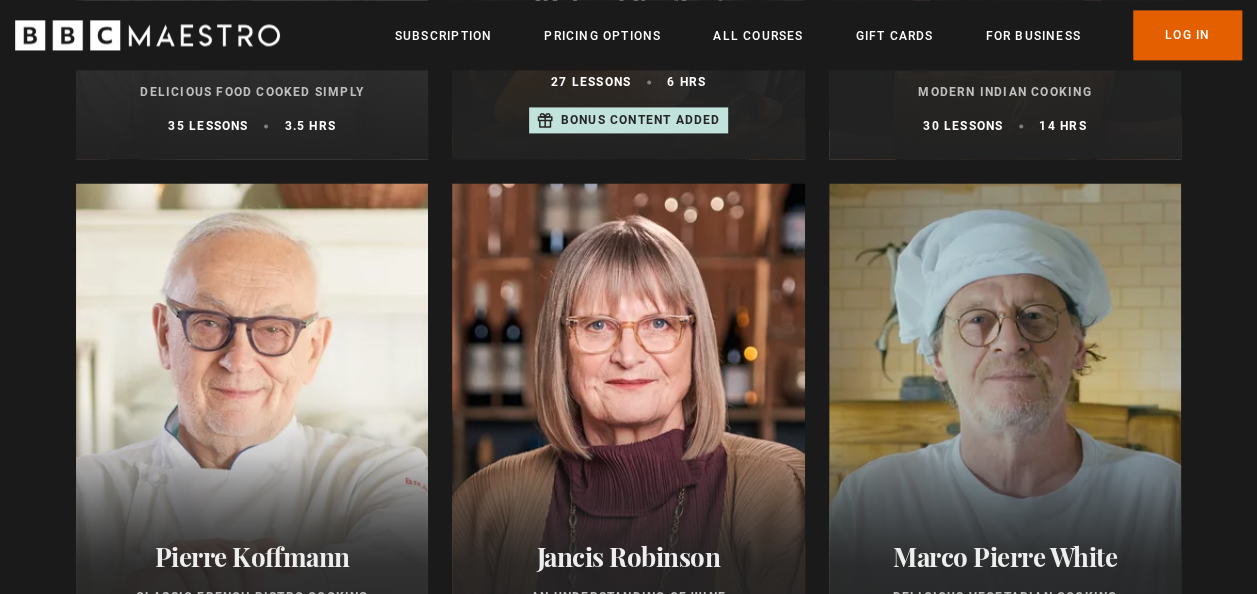 scroll, scrollTop: 1636, scrollLeft: 0, axis: vertical 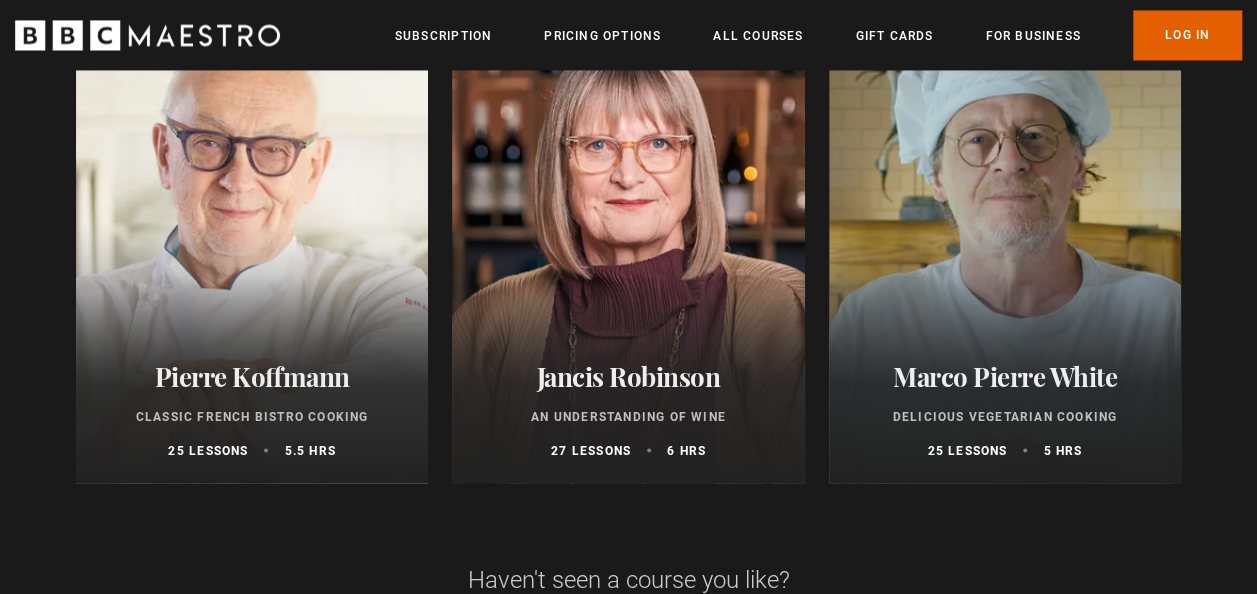 click on "Marco Pierre White" at bounding box center [1005, 375] 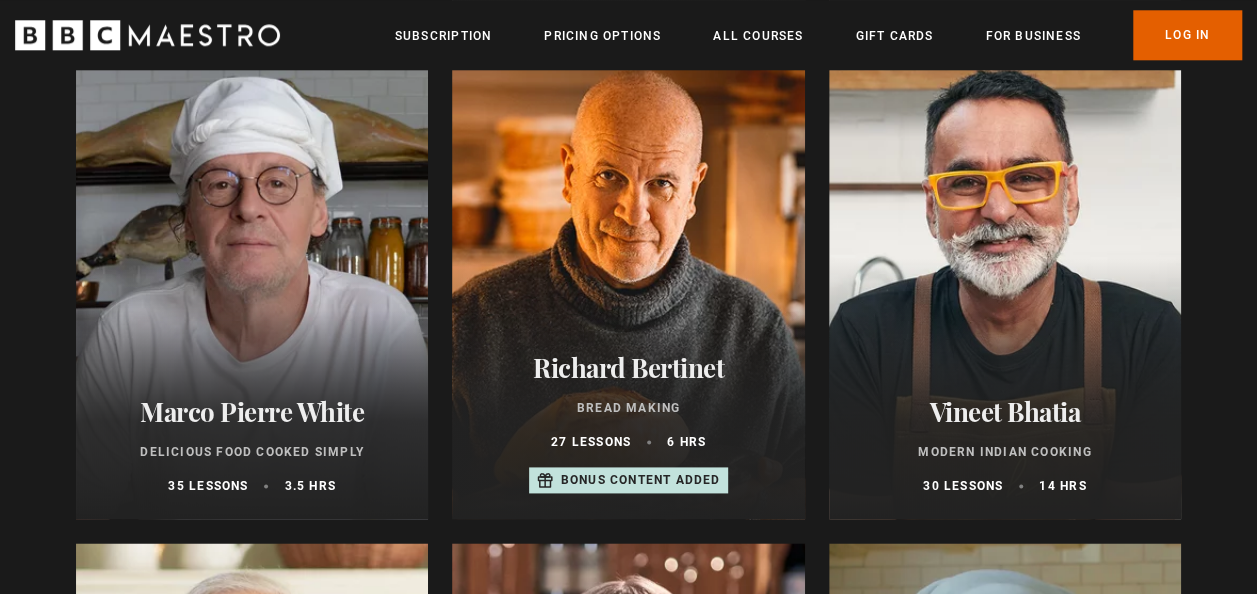 scroll, scrollTop: 1142, scrollLeft: 0, axis: vertical 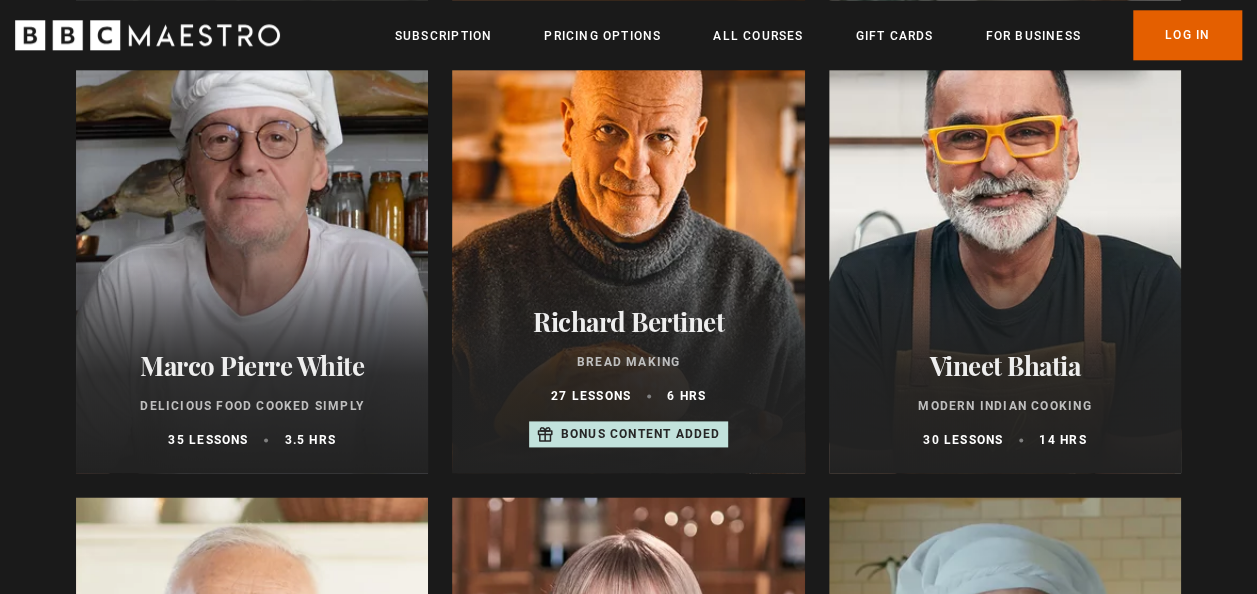 drag, startPoint x: 601, startPoint y: 331, endPoint x: 586, endPoint y: 333, distance: 15.132746 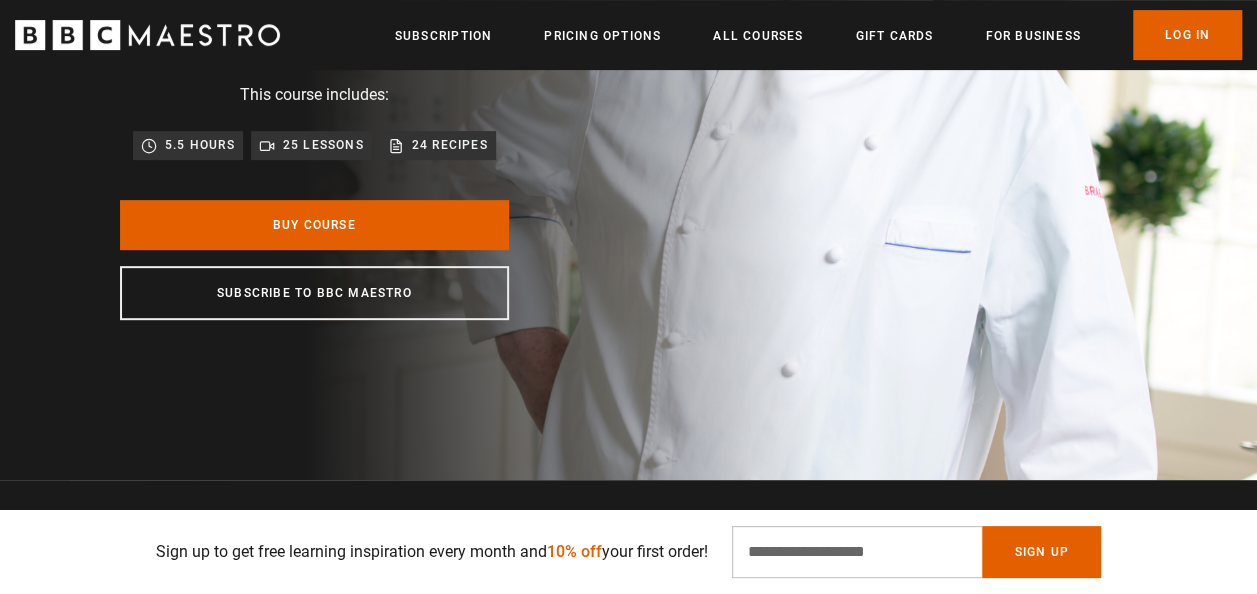 scroll, scrollTop: 0, scrollLeft: 0, axis: both 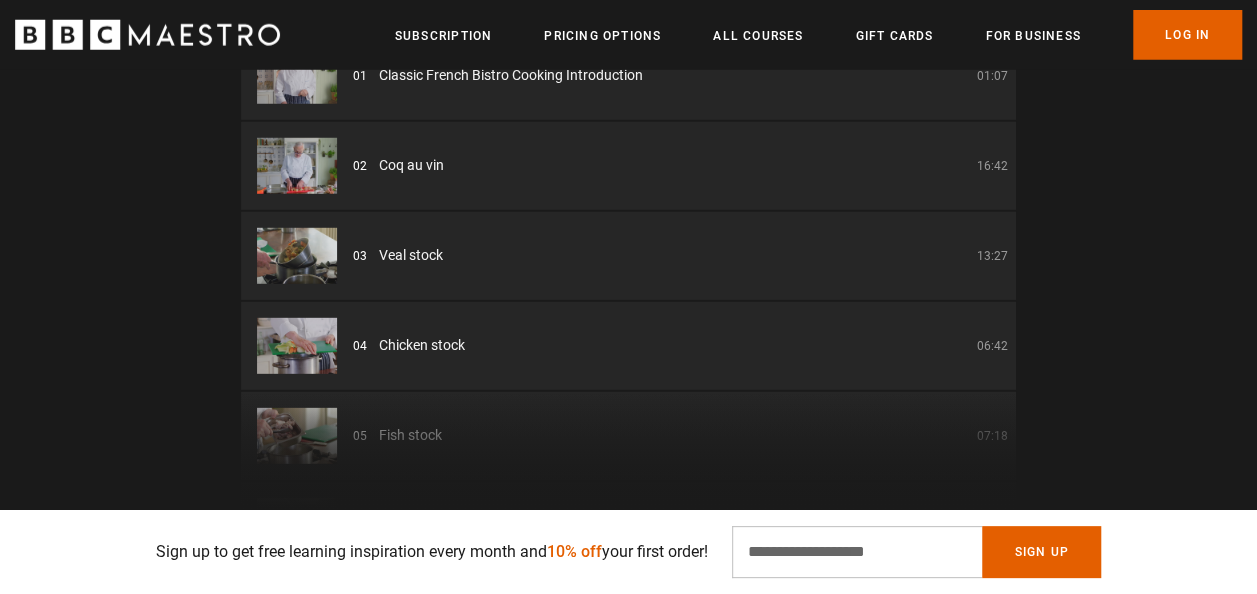drag, startPoint x: 1170, startPoint y: 139, endPoint x: 133, endPoint y: 257, distance: 1043.692 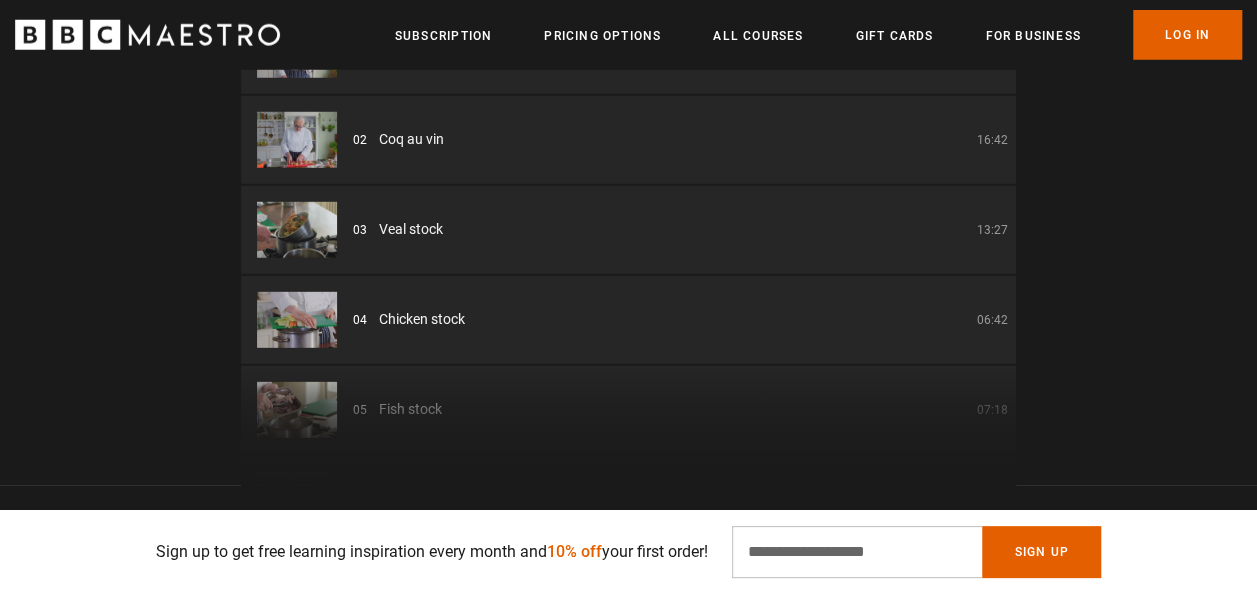 scroll, scrollTop: 2788, scrollLeft: 0, axis: vertical 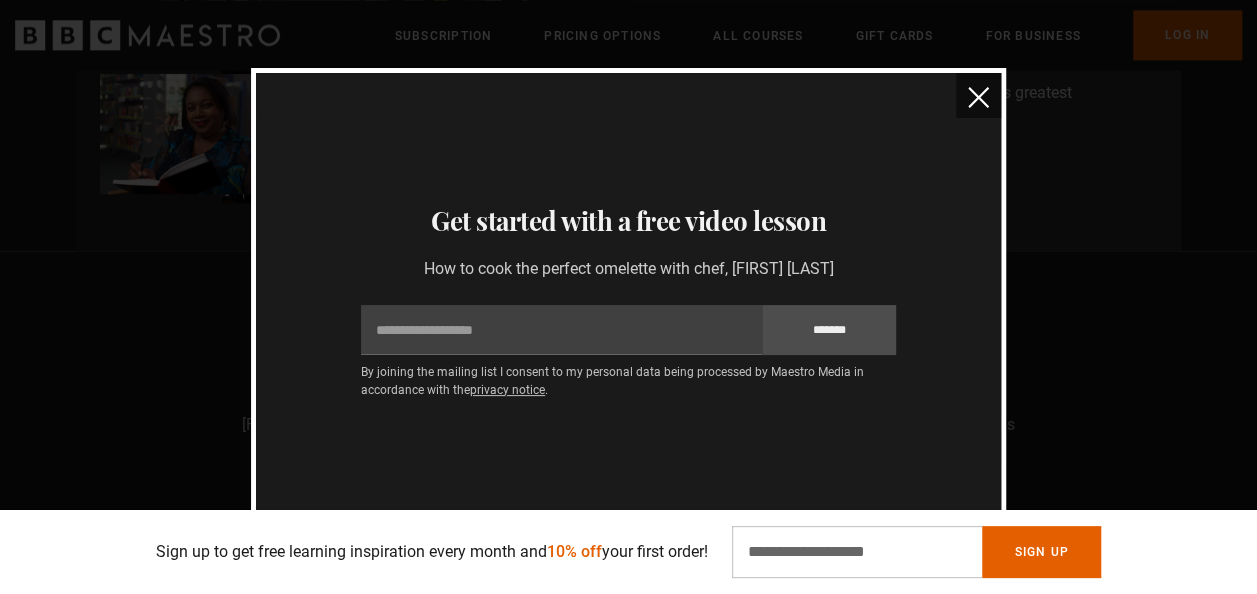 click on "Thanks for signing up
Check your inbox - your free lesson is on the way!
Oops! Something went wrong
Please try again later
Get started with a free video lesson
How to cook the perfect omelette with chef, Pierre Koffmann
Email
*******
By joining the mailing list I consent to my personal data being processed by Maestro Media in accordance with the
privacy notice ." at bounding box center (628, 297) 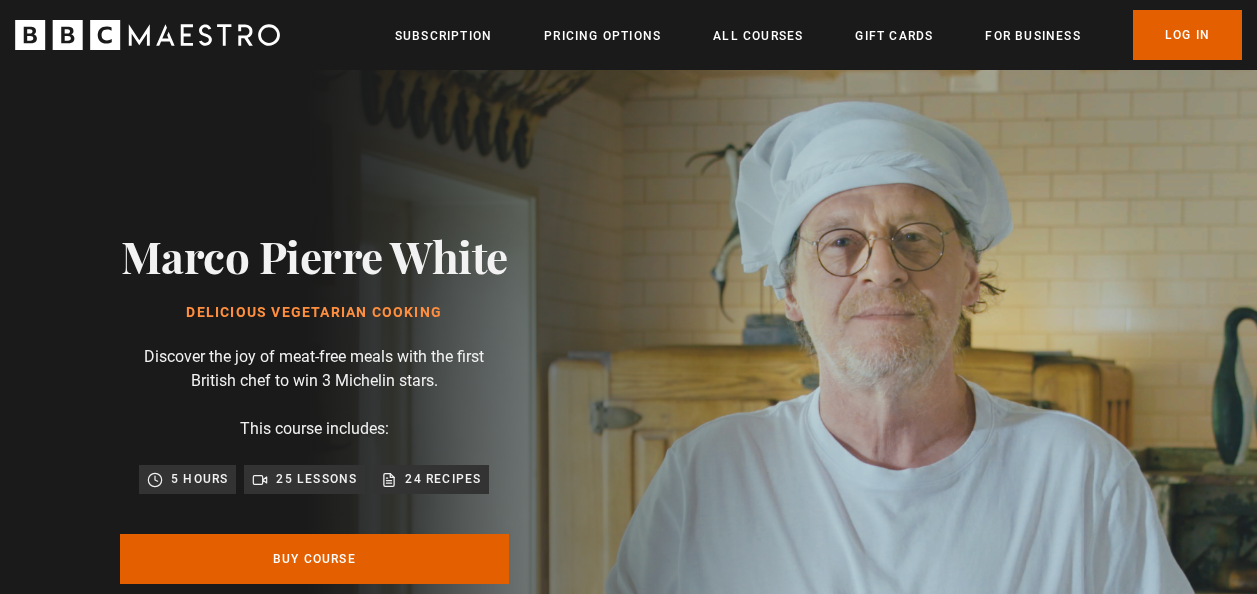 scroll, scrollTop: 0, scrollLeft: 0, axis: both 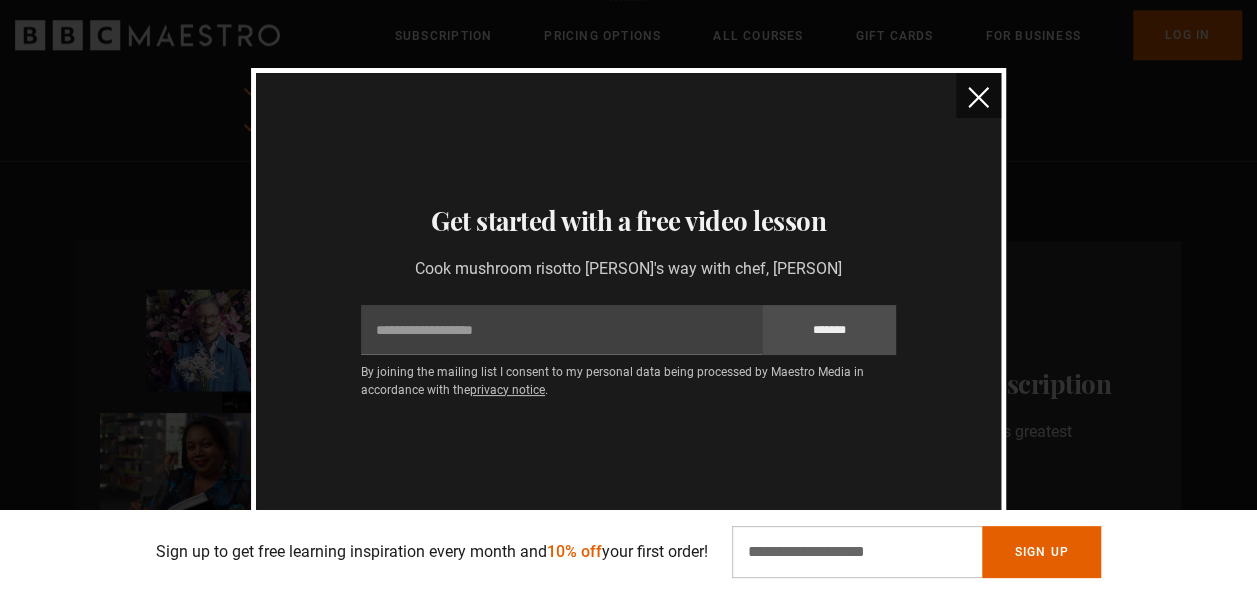 click on "Thanks for signing up
Check your inbox - your free lesson is on the way!
Oops! Something went wrong
Please try again later
Get started with a free video lesson
Cook mushroom risotto Marco's way with chef, Marco Pierre White
Email
*******
By joining the mailing list I consent to my personal data being processed by Maestro Media in accordance with the
privacy notice ." at bounding box center (628, 297) 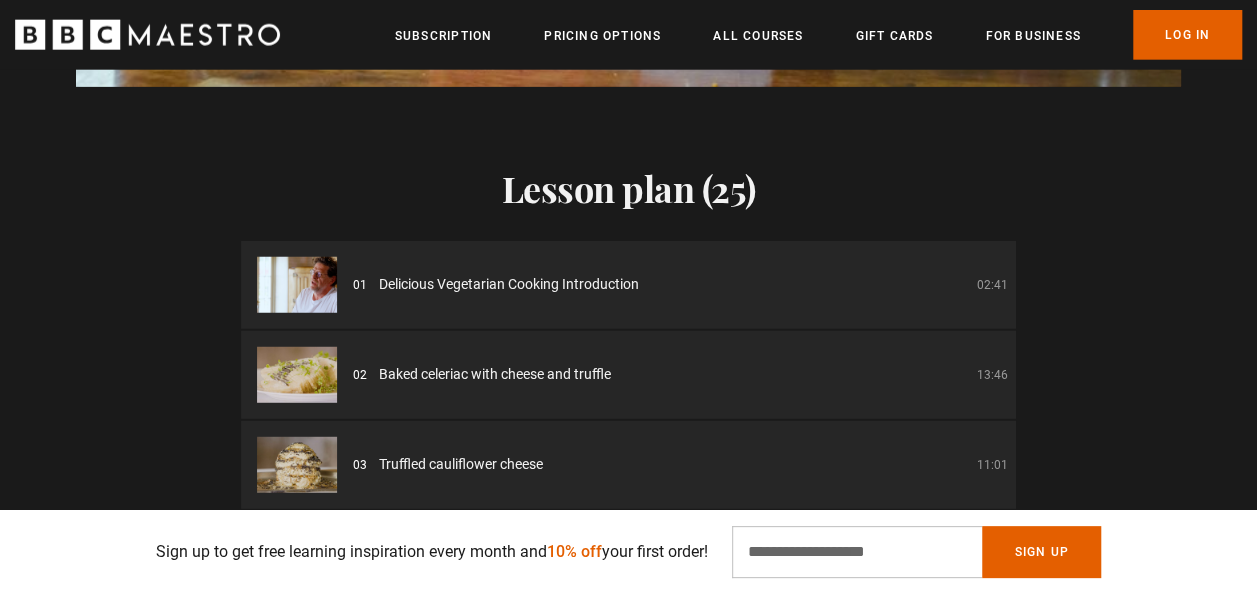 scroll, scrollTop: 2506, scrollLeft: 0, axis: vertical 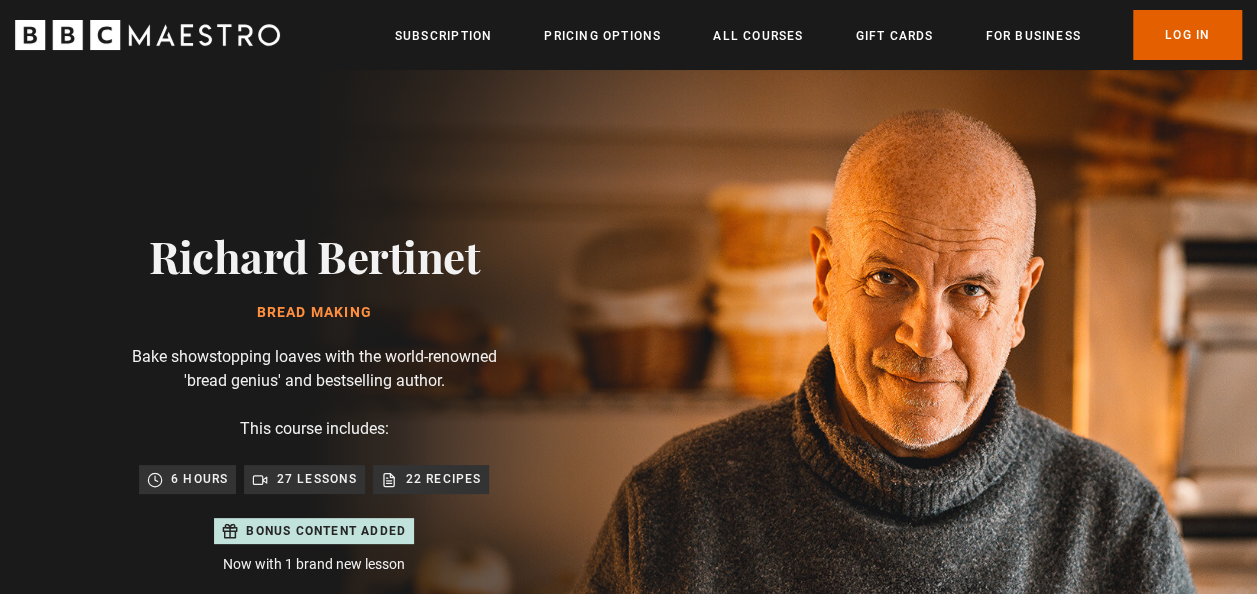 drag, startPoint x: 0, startPoint y: 0, endPoint x: 376, endPoint y: 194, distance: 423.09808 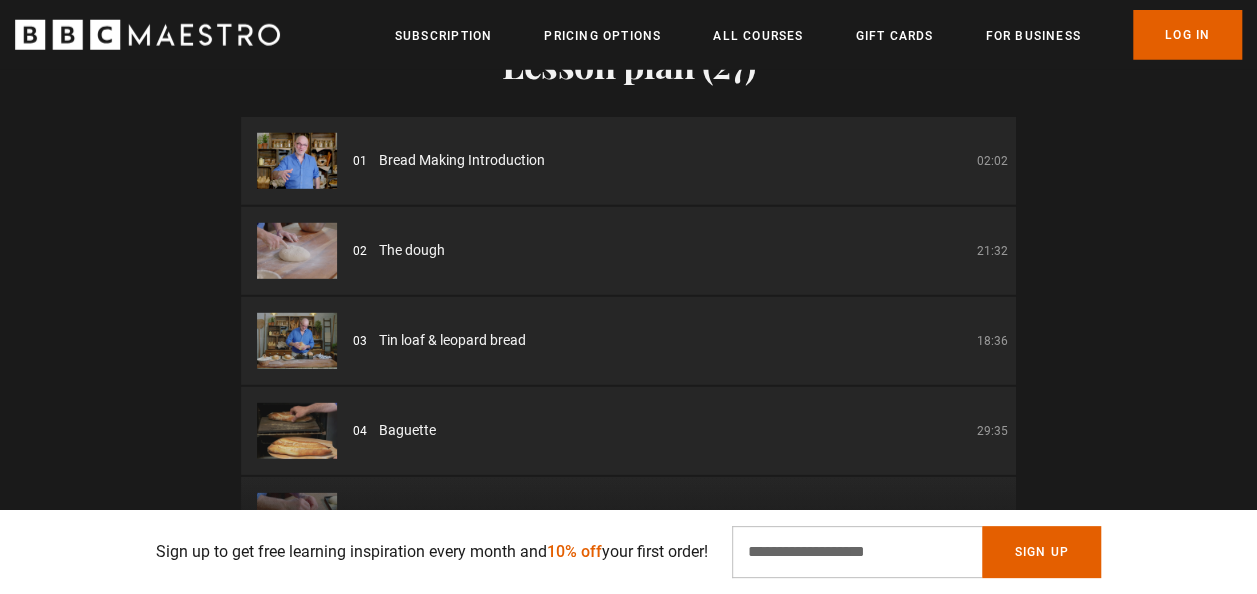 scroll, scrollTop: 2758, scrollLeft: 0, axis: vertical 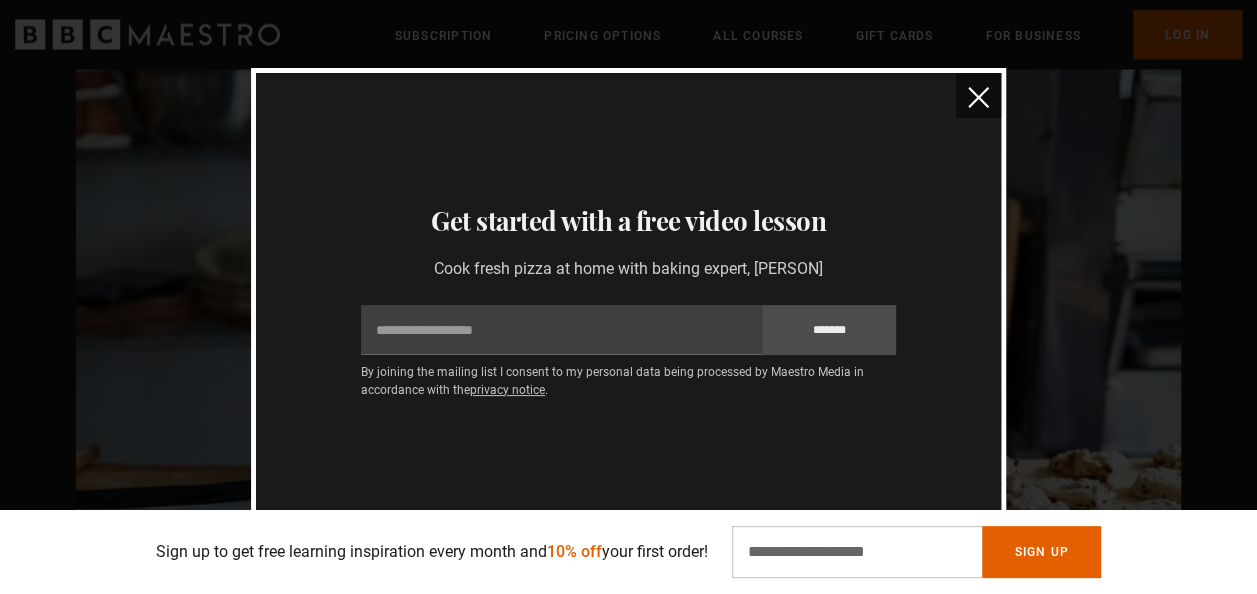click at bounding box center [978, 97] 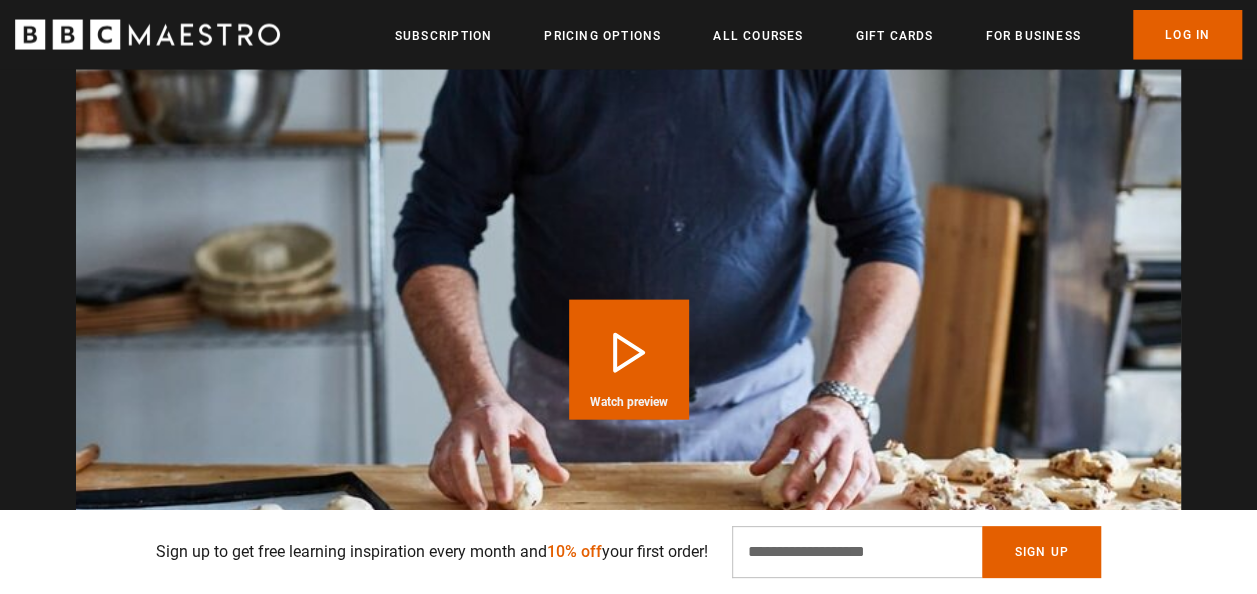 scroll, scrollTop: 0, scrollLeft: 2515, axis: horizontal 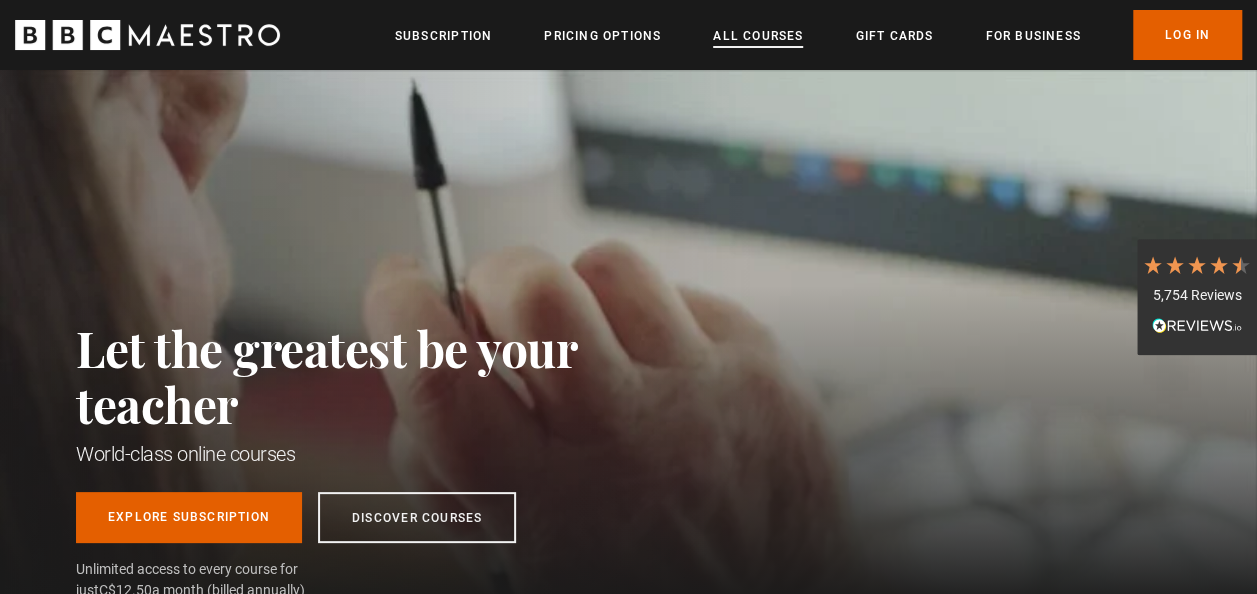 click on "All Courses" at bounding box center (758, 36) 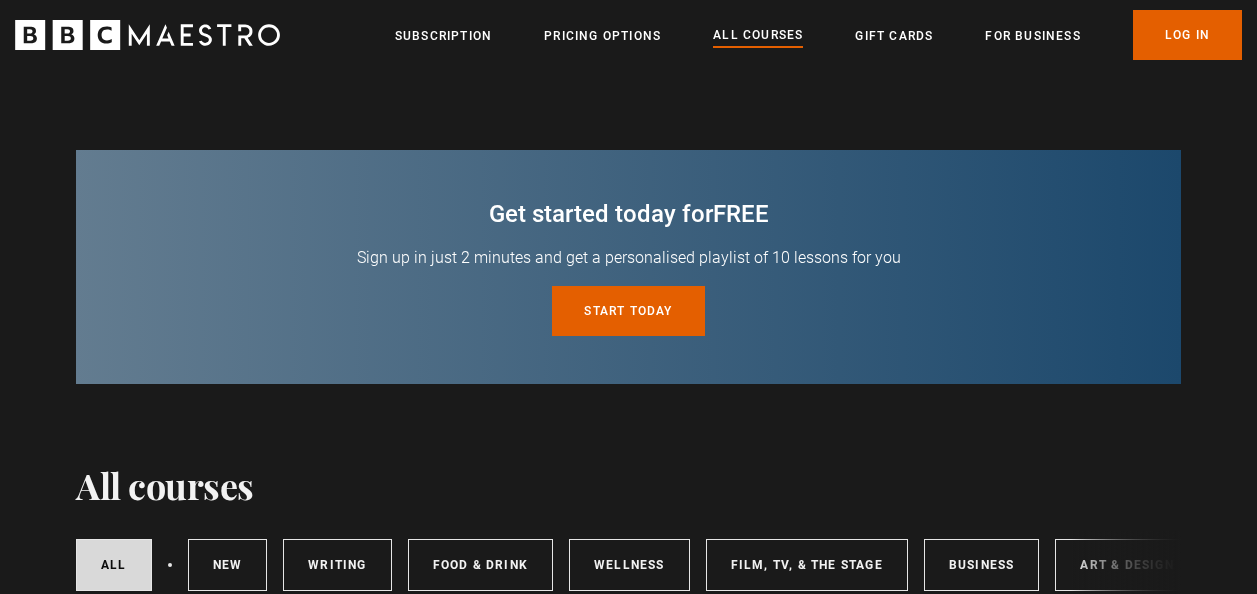 scroll, scrollTop: 0, scrollLeft: 0, axis: both 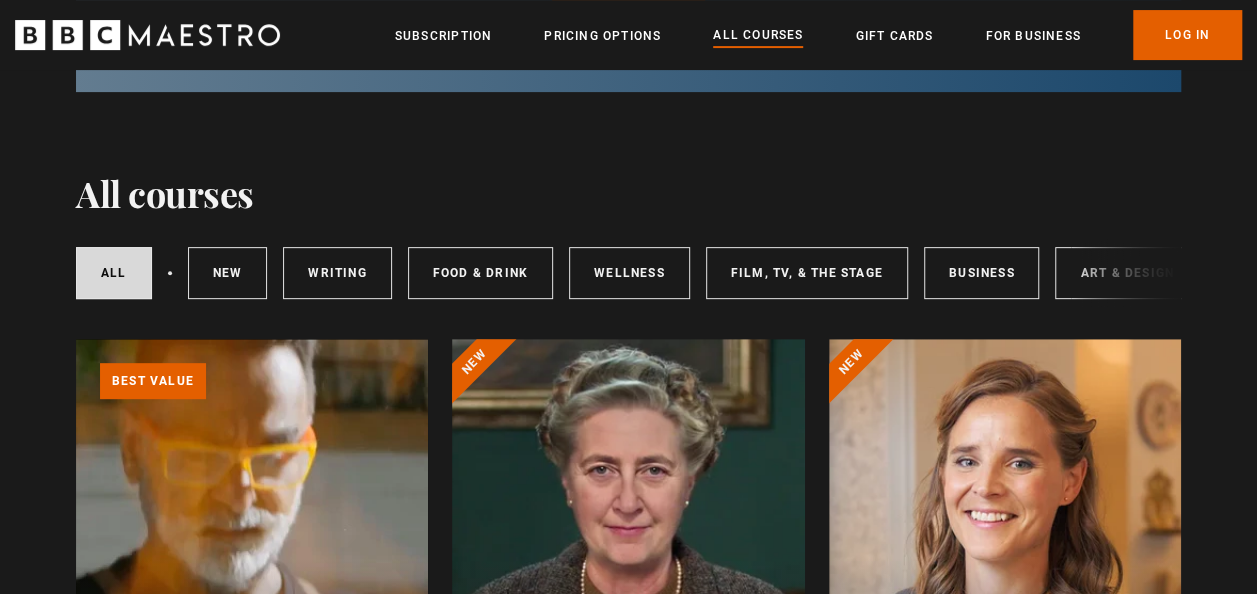 click on "All courses
New courses
Writing
Food & Drink
Wellness
Film, TV, & The Stage
Business
Art & Design
Music
Home & Lifestyle" at bounding box center (797, 273) 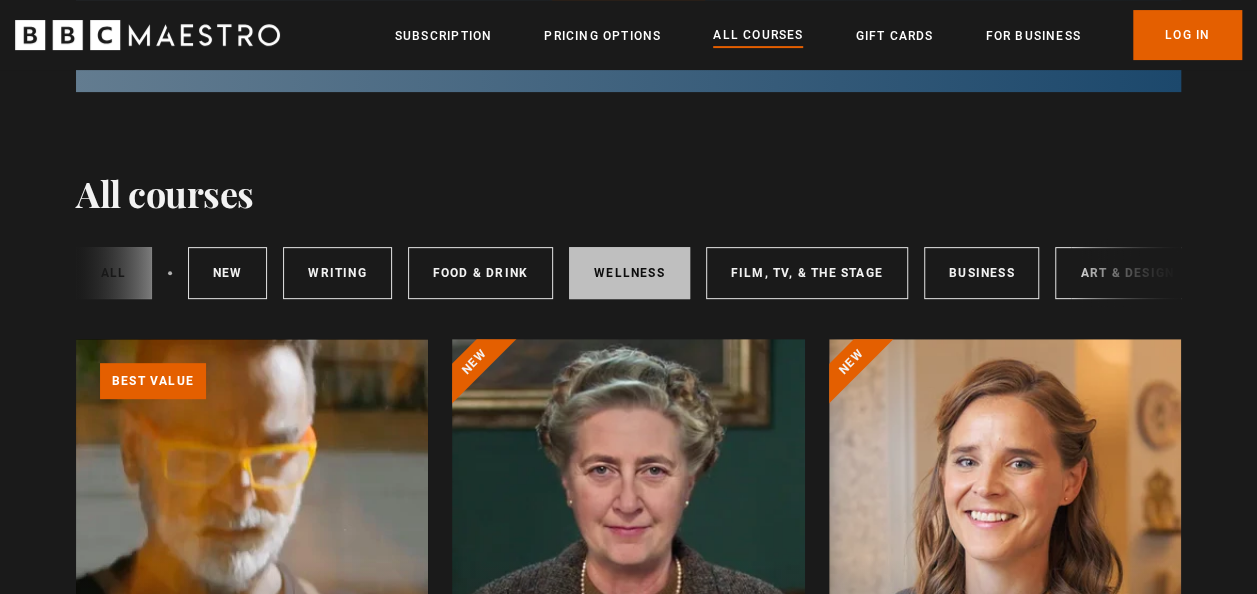 scroll, scrollTop: 0, scrollLeft: 355, axis: horizontal 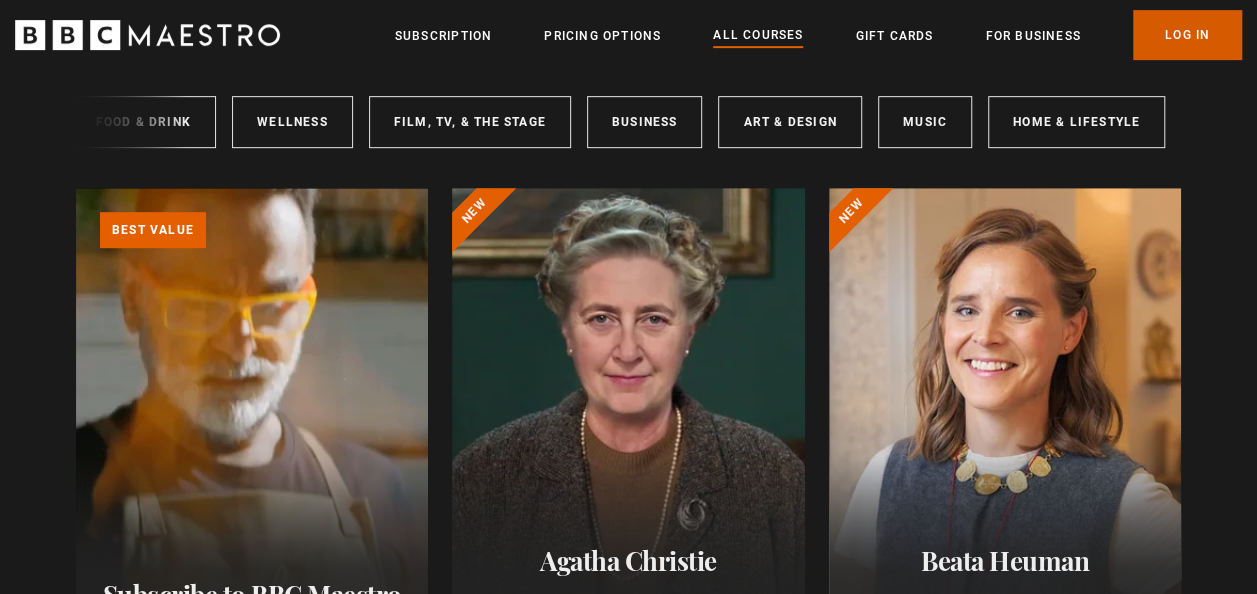 click on "Log In" at bounding box center [1187, 35] 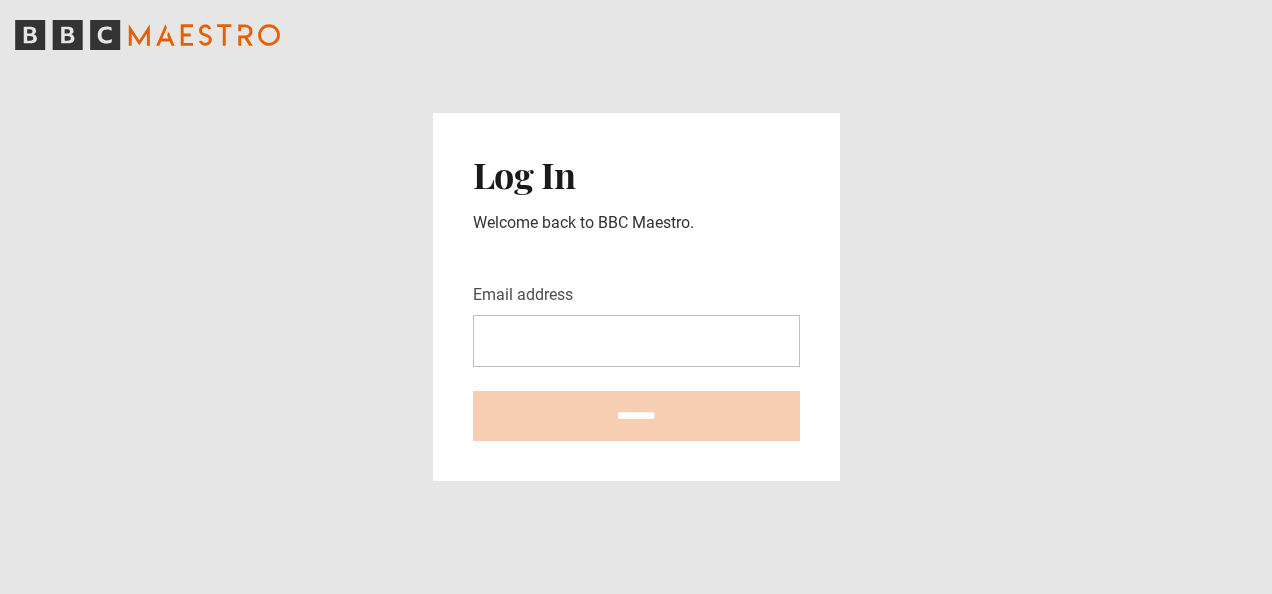 scroll, scrollTop: 0, scrollLeft: 0, axis: both 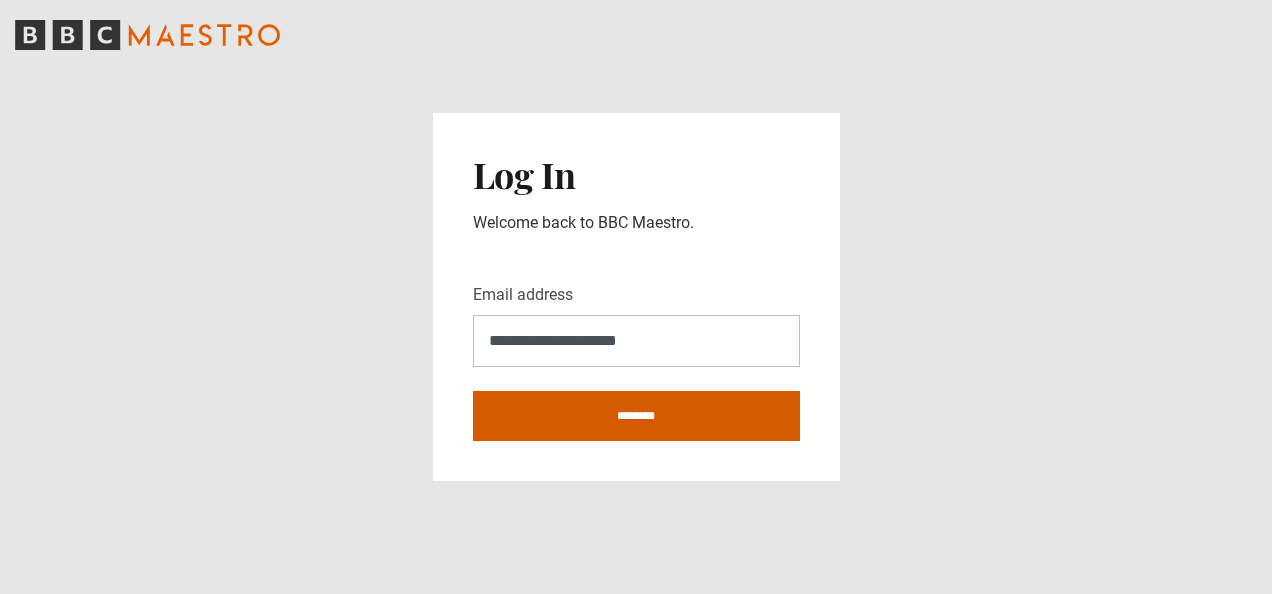 click on "********" at bounding box center [636, 416] 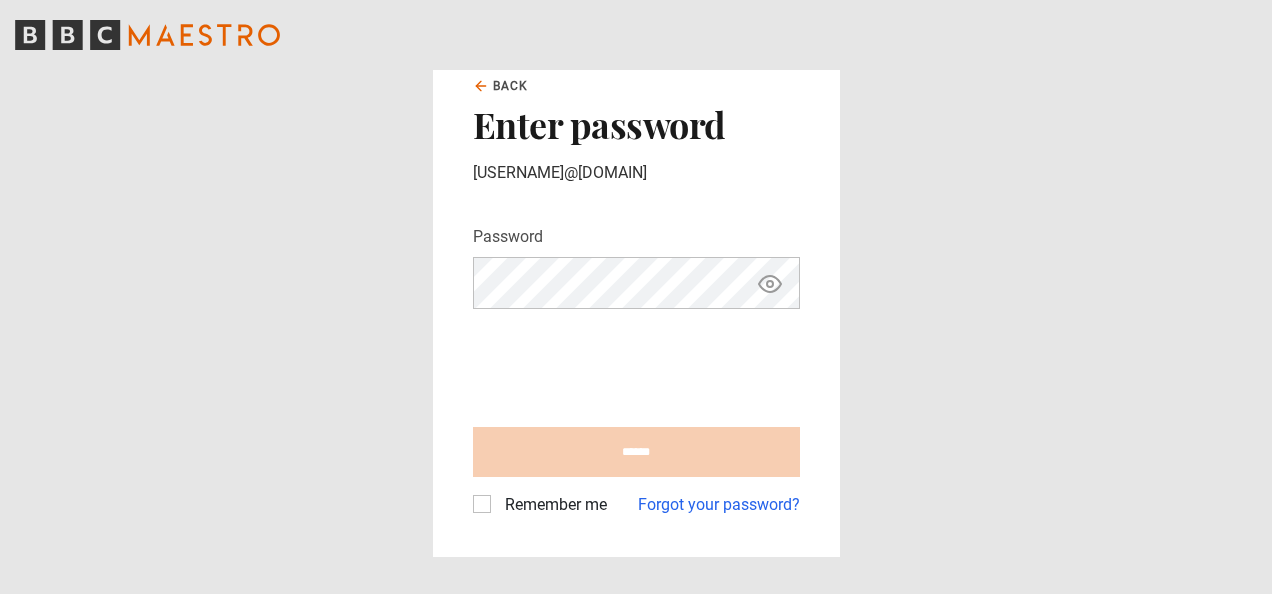 scroll, scrollTop: 0, scrollLeft: 0, axis: both 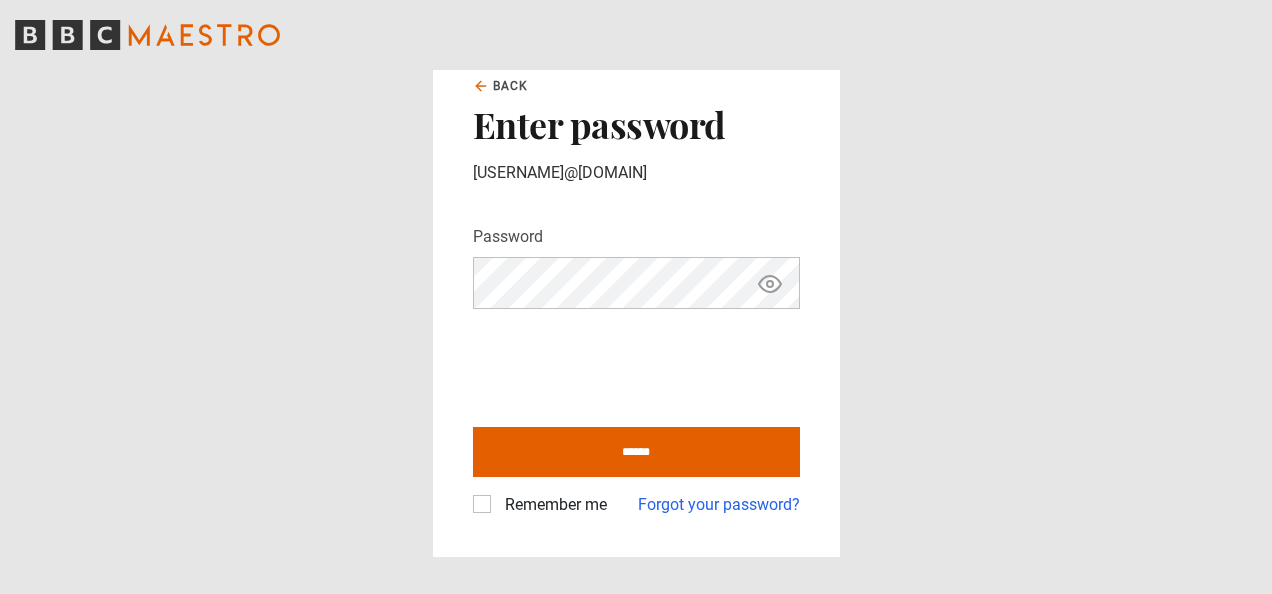 click on "Remember me" at bounding box center (552, 505) 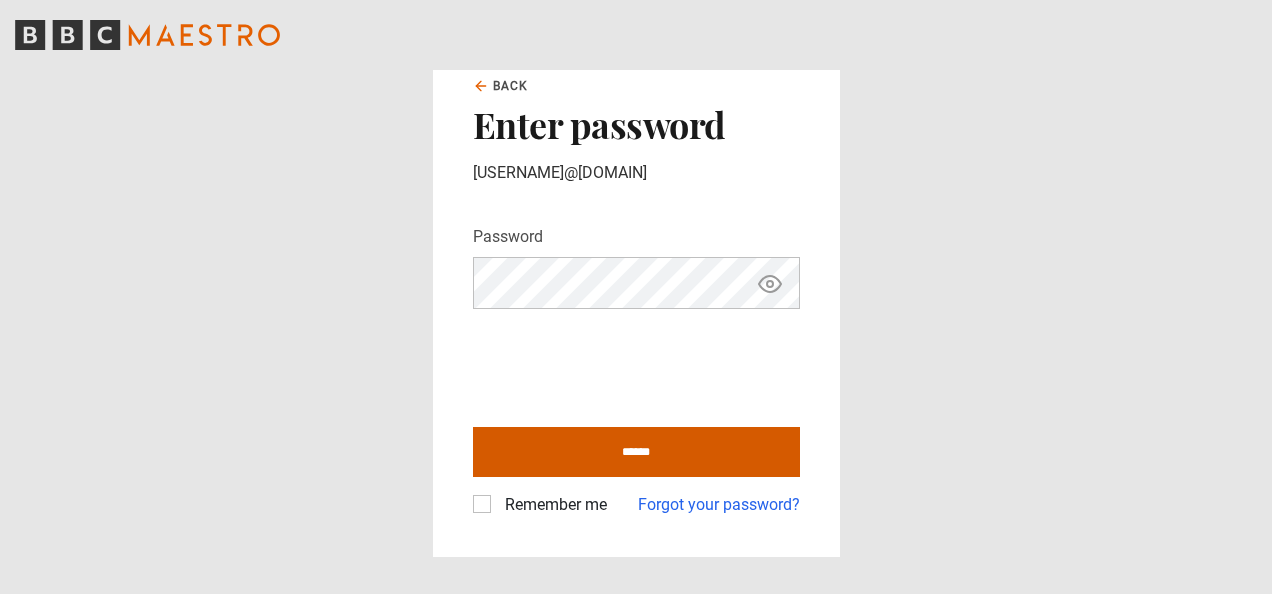 click on "******" at bounding box center (636, 452) 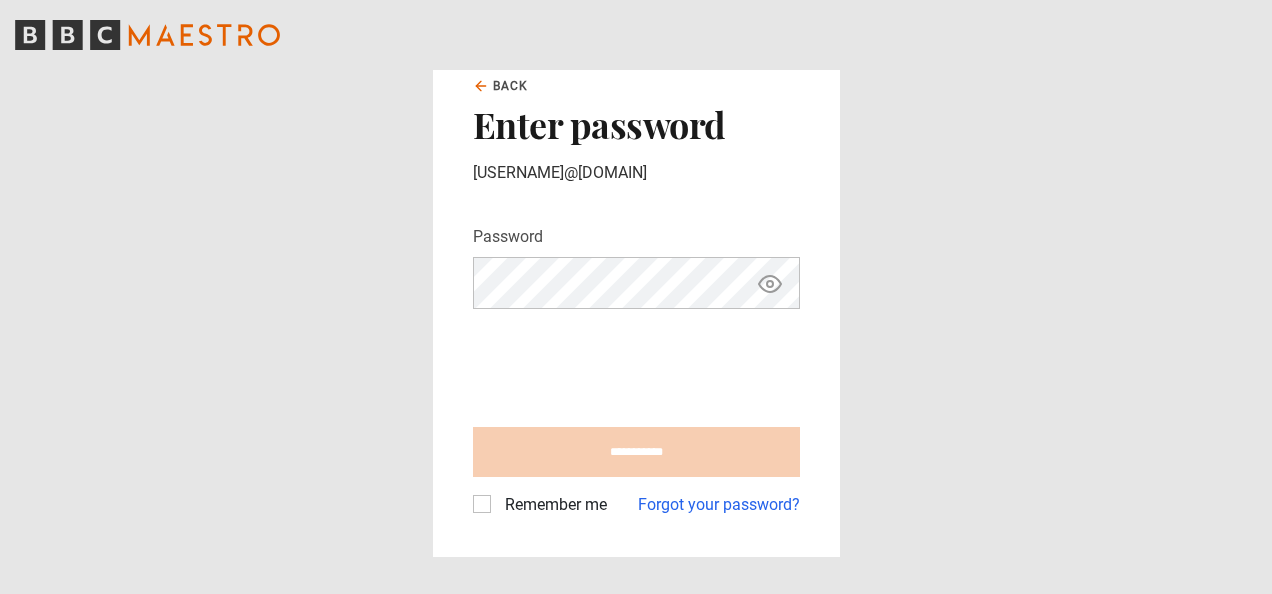 type on "**********" 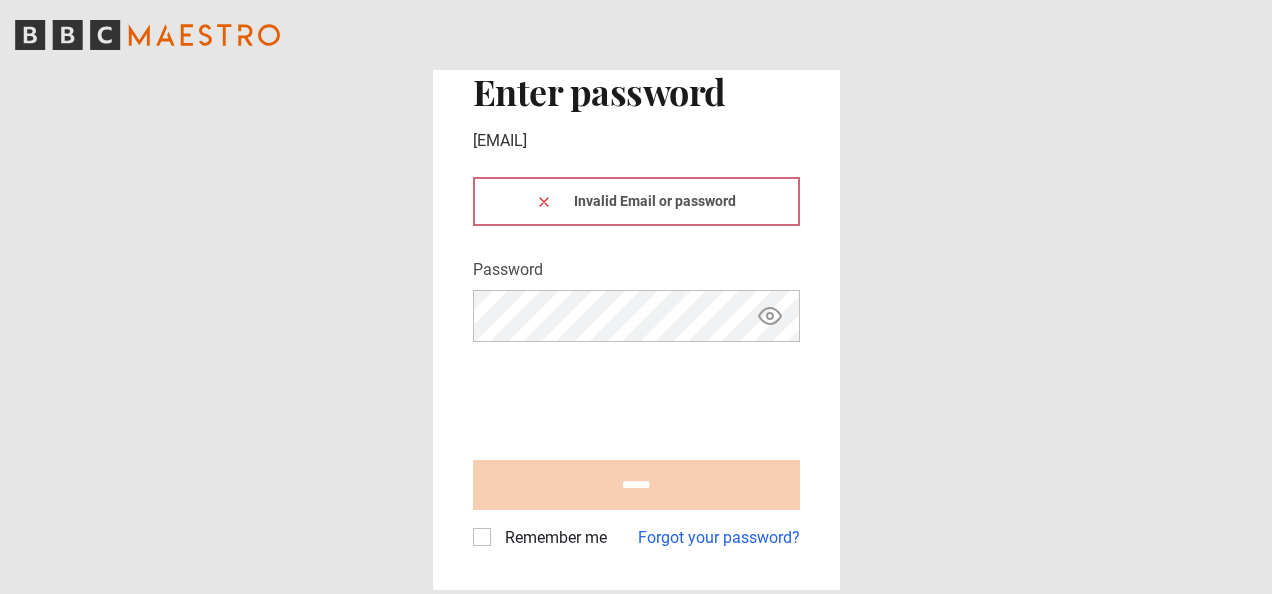 scroll, scrollTop: 0, scrollLeft: 0, axis: both 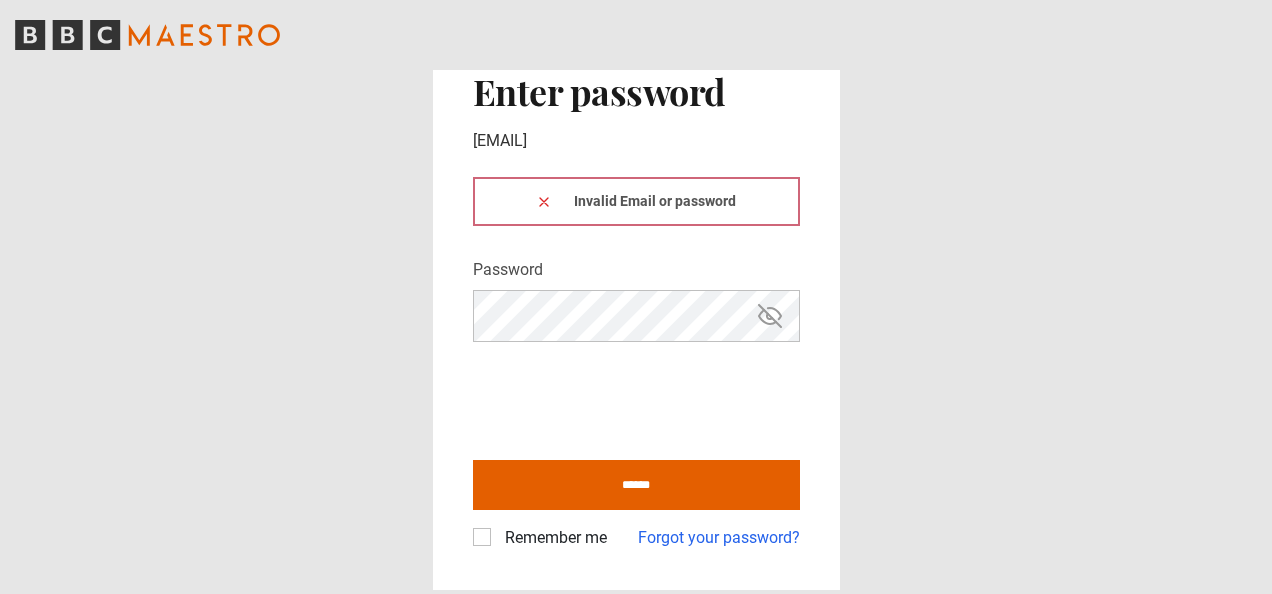 click on "Invalid Email or password" at bounding box center [636, 201] 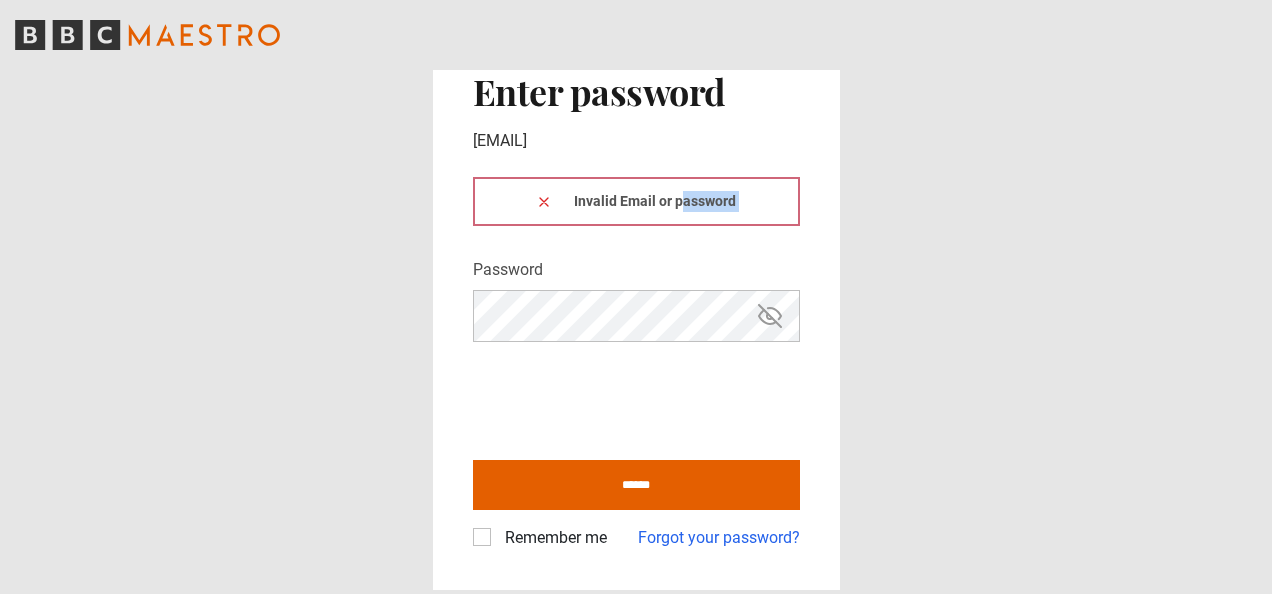 drag, startPoint x: 701, startPoint y: 192, endPoint x: 740, endPoint y: 175, distance: 42.544094 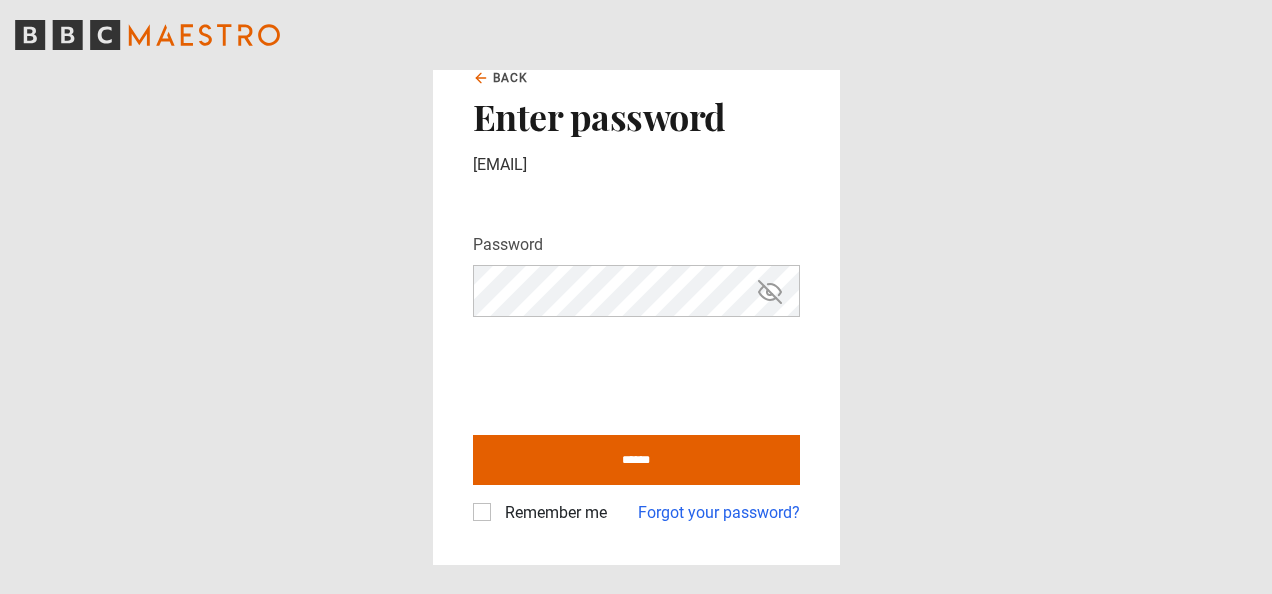 click on "Back
Enter password
[EMAIL]
Password
Your password is hidden
******
Remember me
Forgot your password?" at bounding box center [636, 297] 